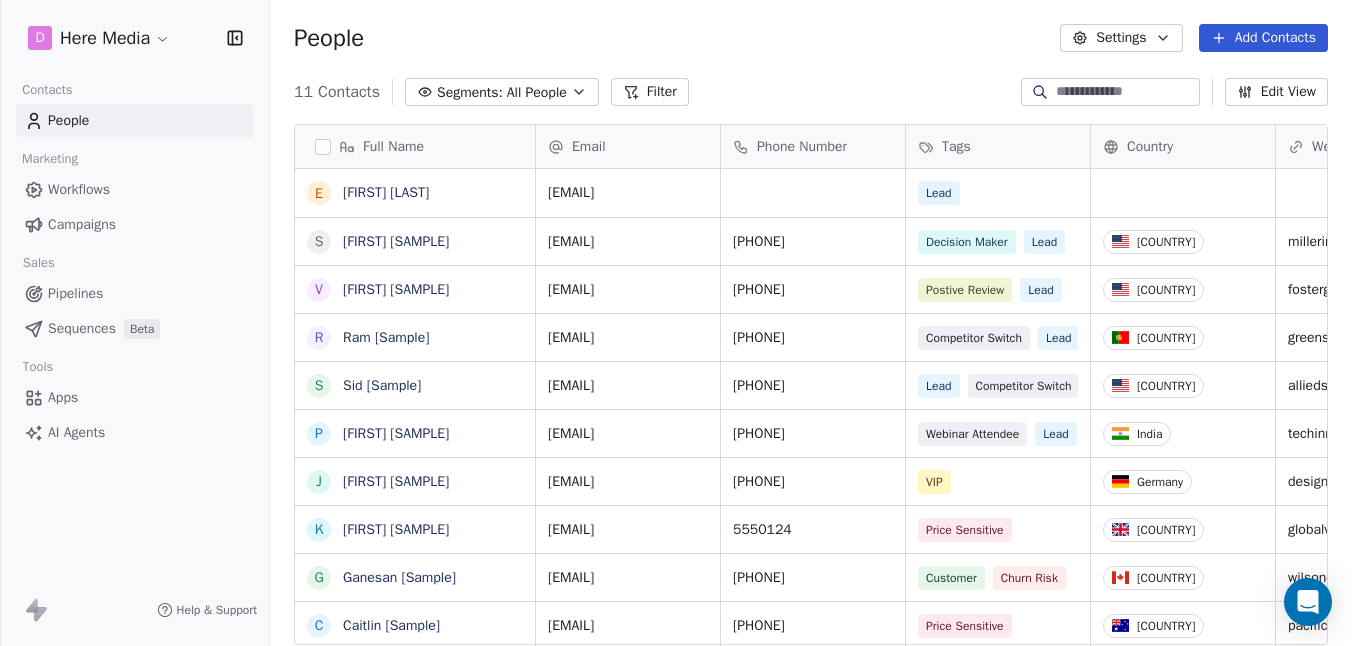 scroll, scrollTop: 0, scrollLeft: 0, axis: both 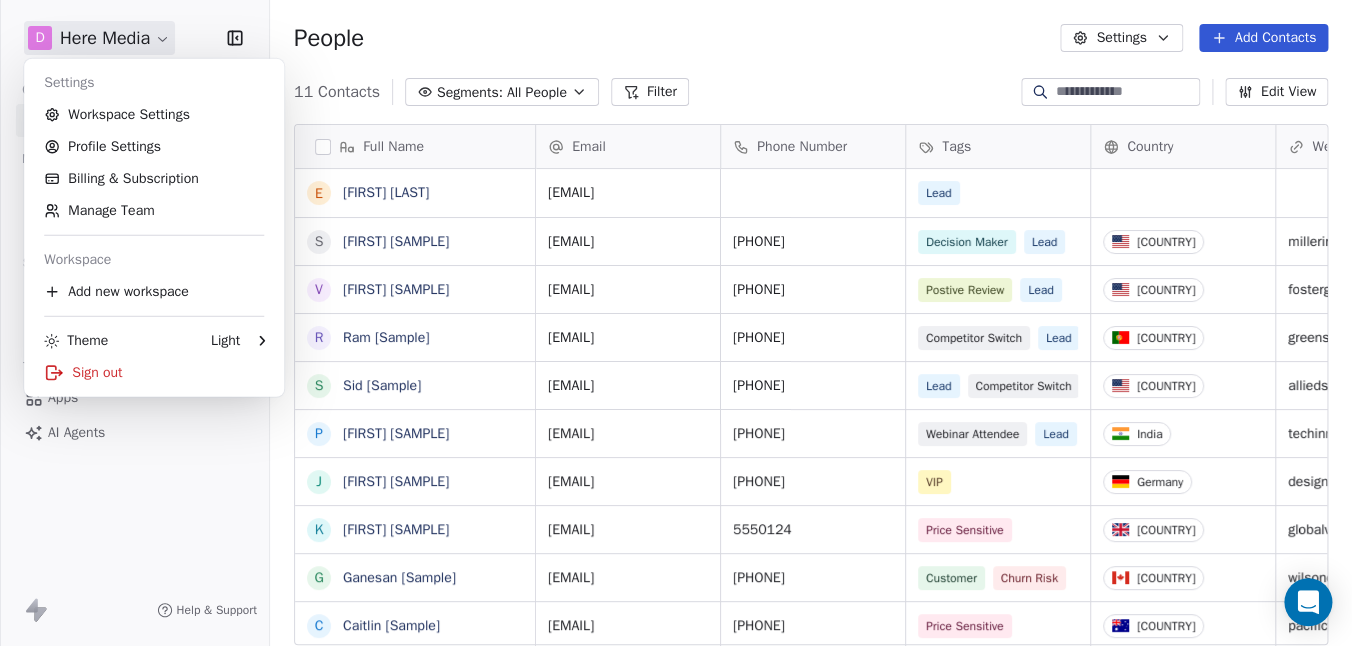 click on "All People Filter Edit View Tag Add to Sequence Export Full Name E [FIRST] [LAST] S [FIRST] [SAMPLE] V [FIRST] [SAMPLE] R [FIRST] [SAMPLE] S [FIRST] [SAMPLE] P [FIRST] [SAMPLE] J [FIRST] [SAMPLE] K [FIRST] [SAMPLE] G [FIRST] [SAMPLE] C [FIRST] [SAMPLE] D [FIRST] [SAMPLE] Email Phone Number Tags Country Website Job Title Status Contact Source [EMAIL] Lead [EMAIL] [PHONE] Decision Maker Lead [COUNTRY] [DOMAIN] President New Lead Social Media [EMAIL] [PHONE] Postive Review Lead [COUNTRY] [DOMAIN] Managing Director Closed Won Referral [EMAIL] [PHONE] Competitor Switch Lead [COUNTRY] [DOMAIN] Sustainability Head Closed Won Facebook Ad [EMAIL] [PHONE] Lead Competitor Switch [COUNTRY] [DOMAIN] Director of Operations Qualifying Lead" at bounding box center (676, 323) 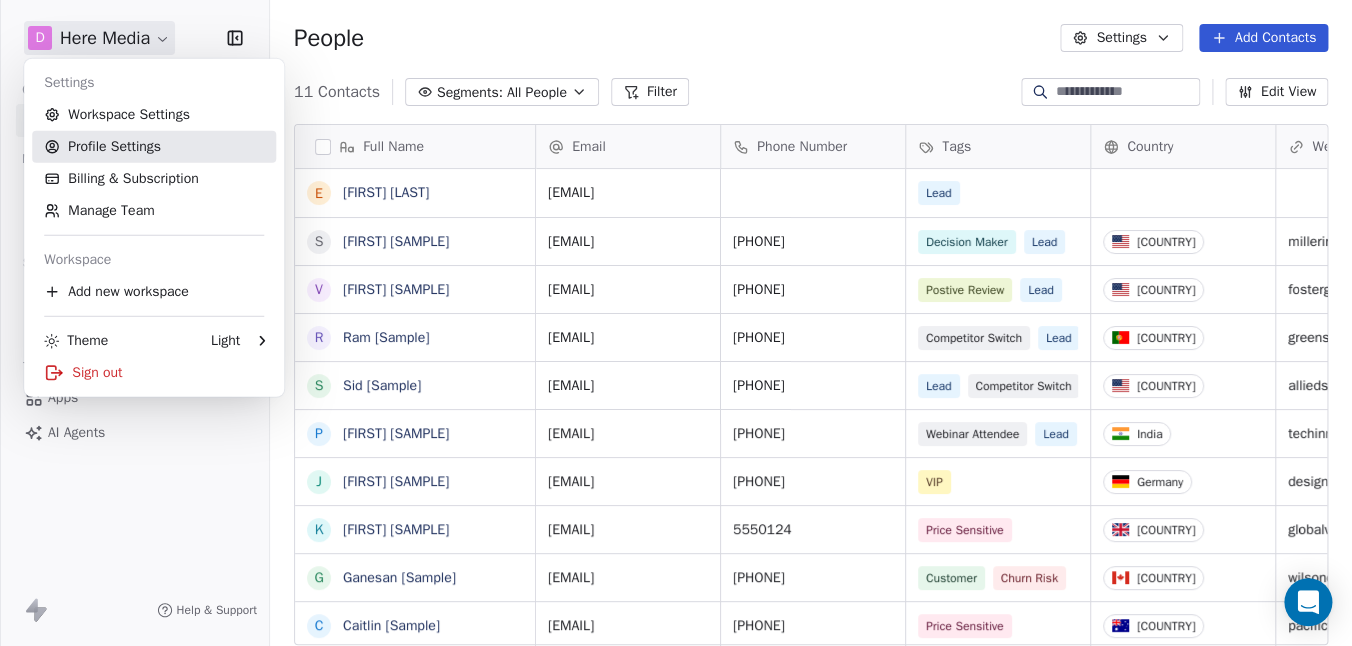 click on "Profile Settings" at bounding box center [154, 147] 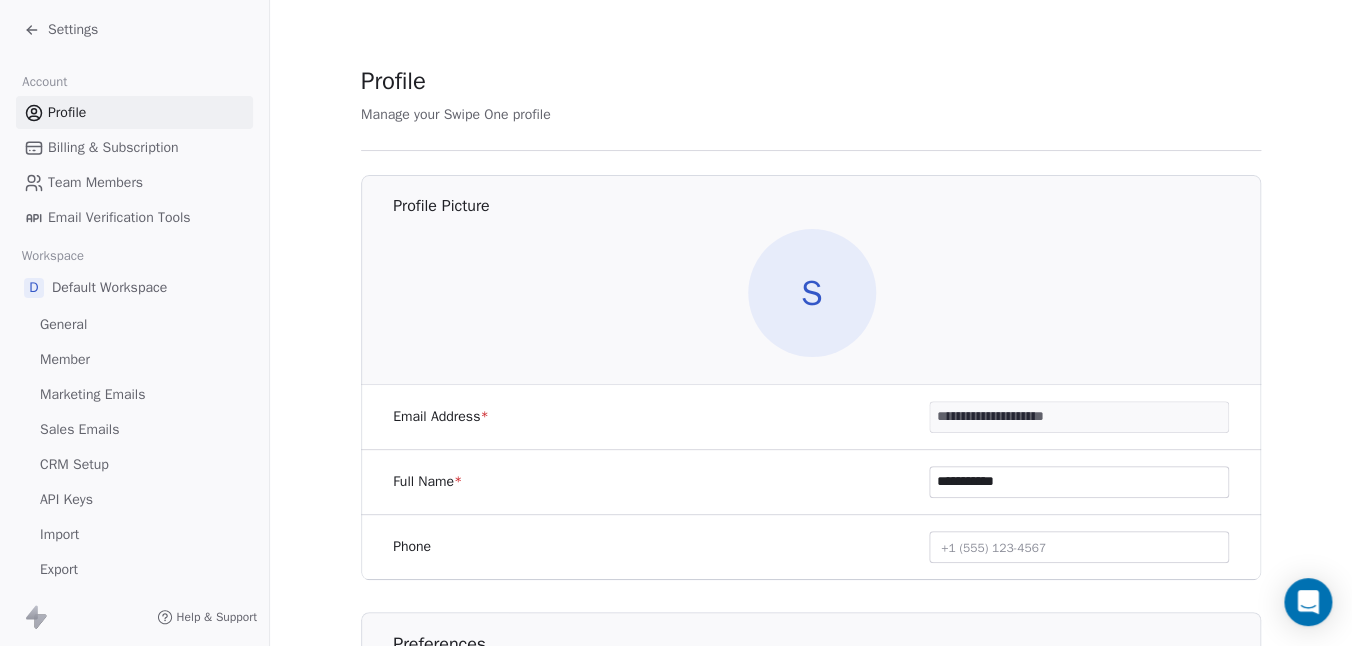 click on "Email Verification Tools" at bounding box center [119, 217] 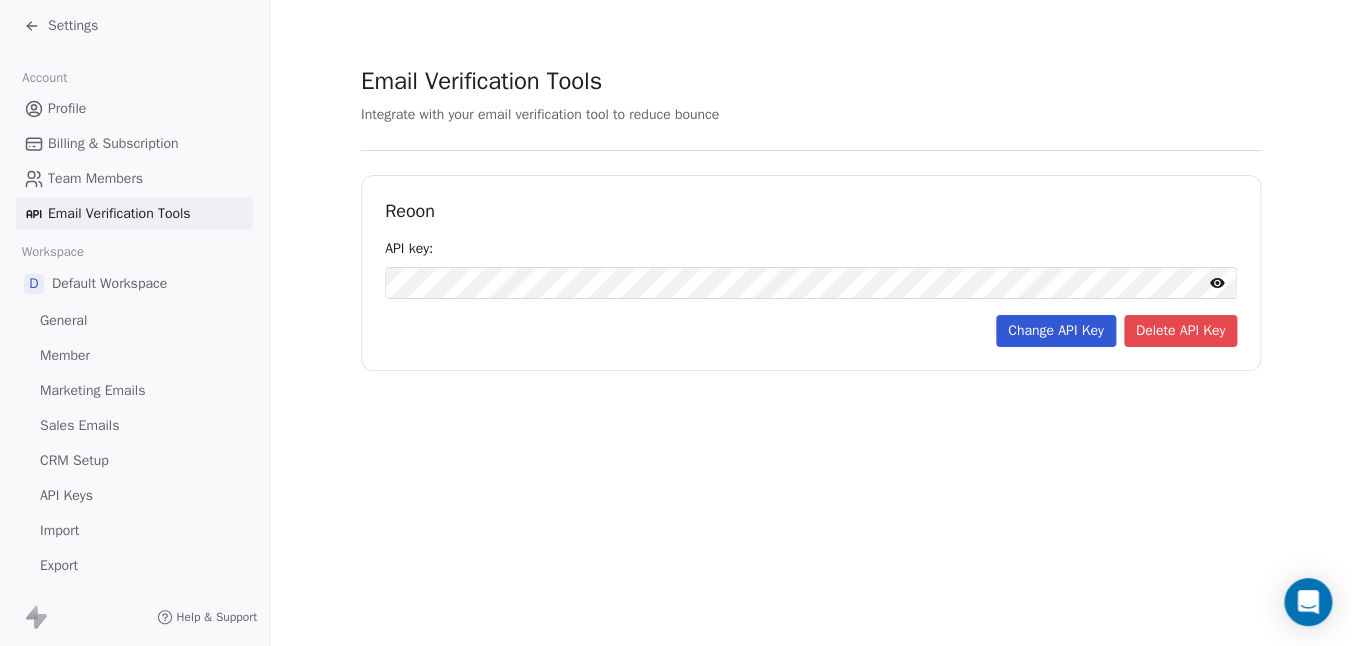 scroll, scrollTop: 0, scrollLeft: 0, axis: both 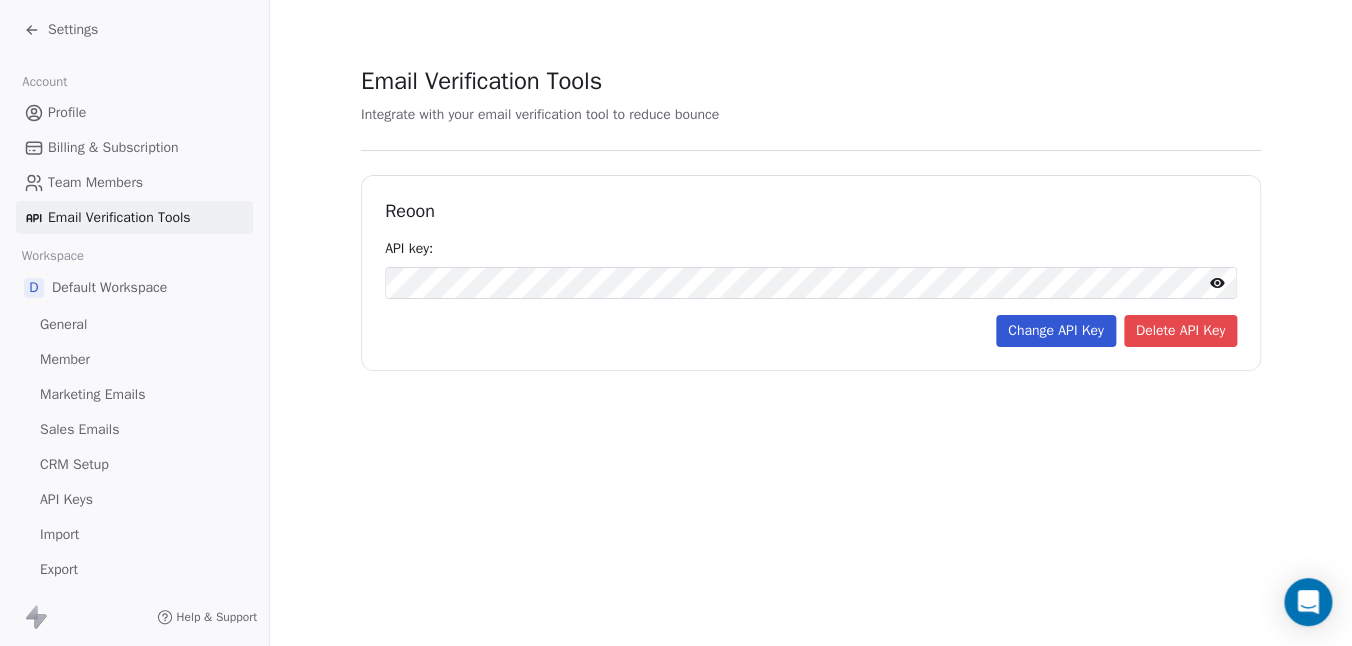 click on "Billing & Subscription" at bounding box center [113, 147] 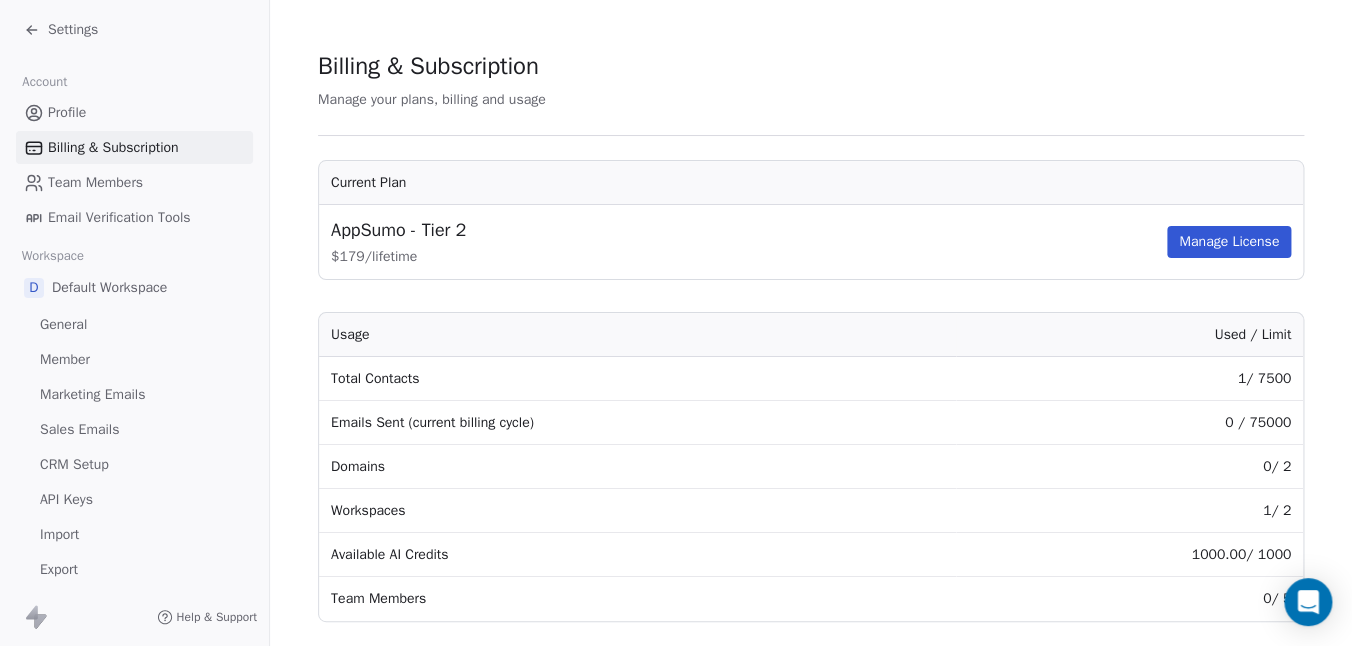 scroll, scrollTop: 0, scrollLeft: 0, axis: both 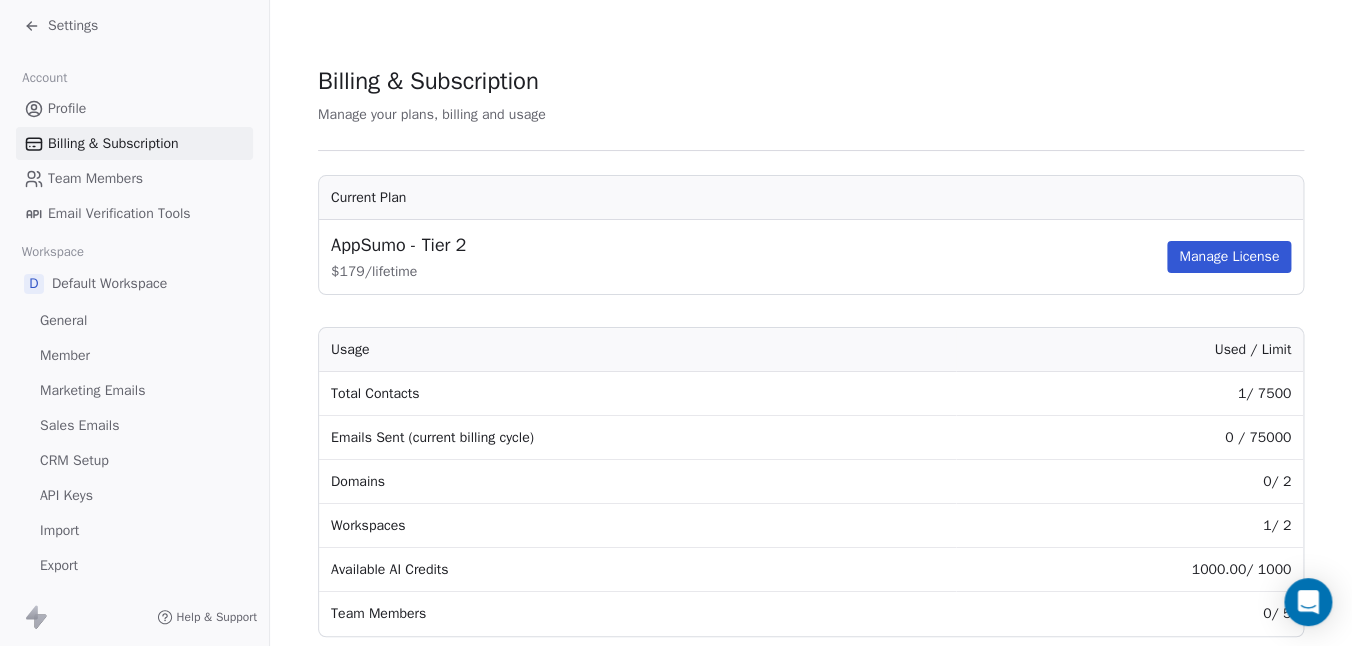 click 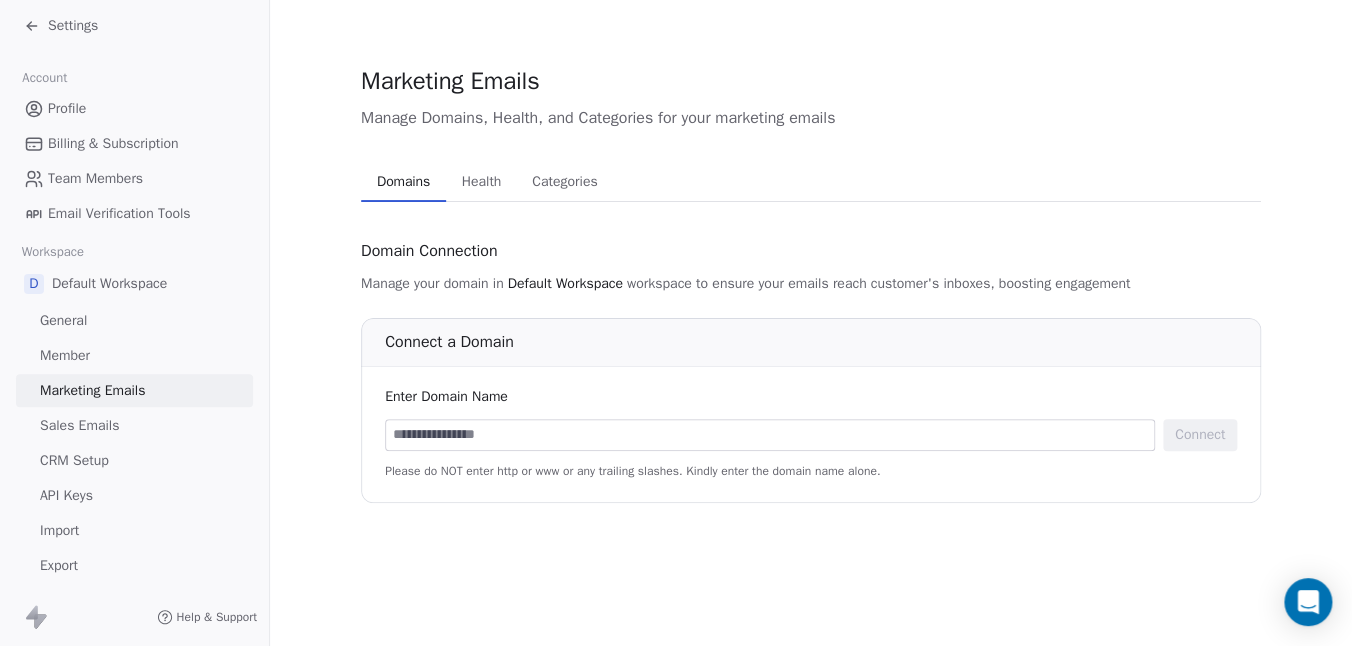 click on "Health" at bounding box center [482, 182] 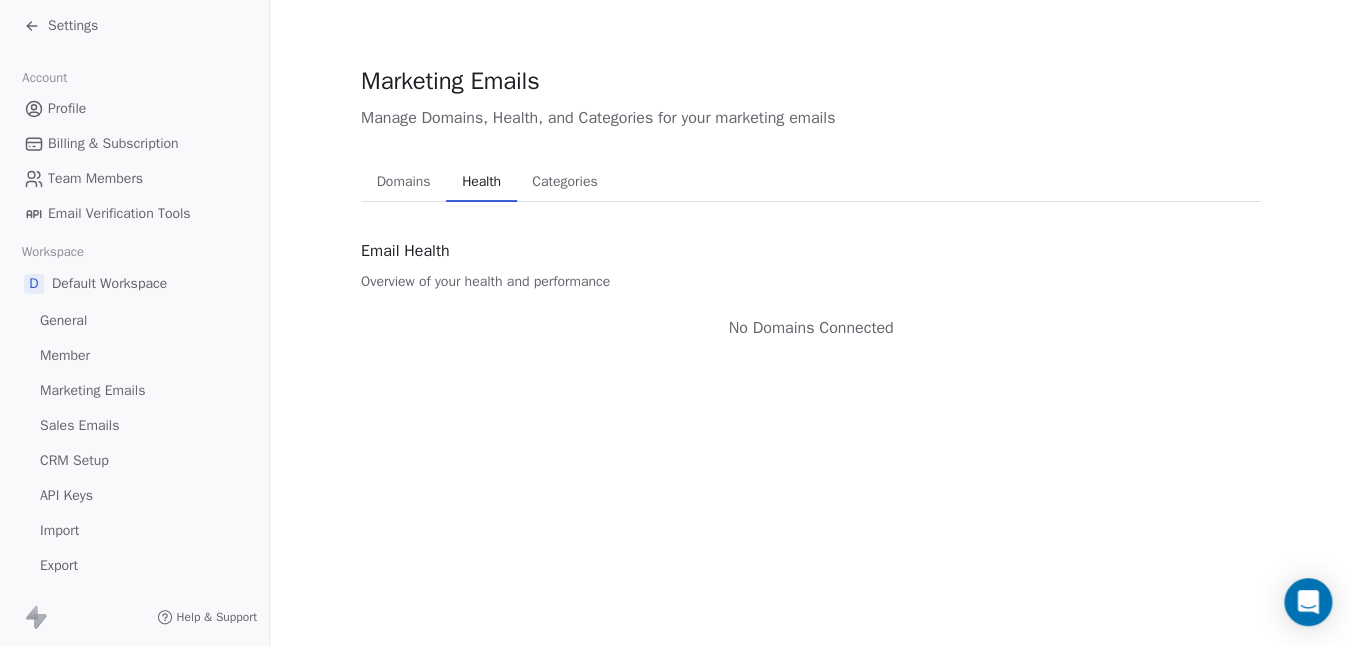 click on "Email Verification Tools" at bounding box center [119, 213] 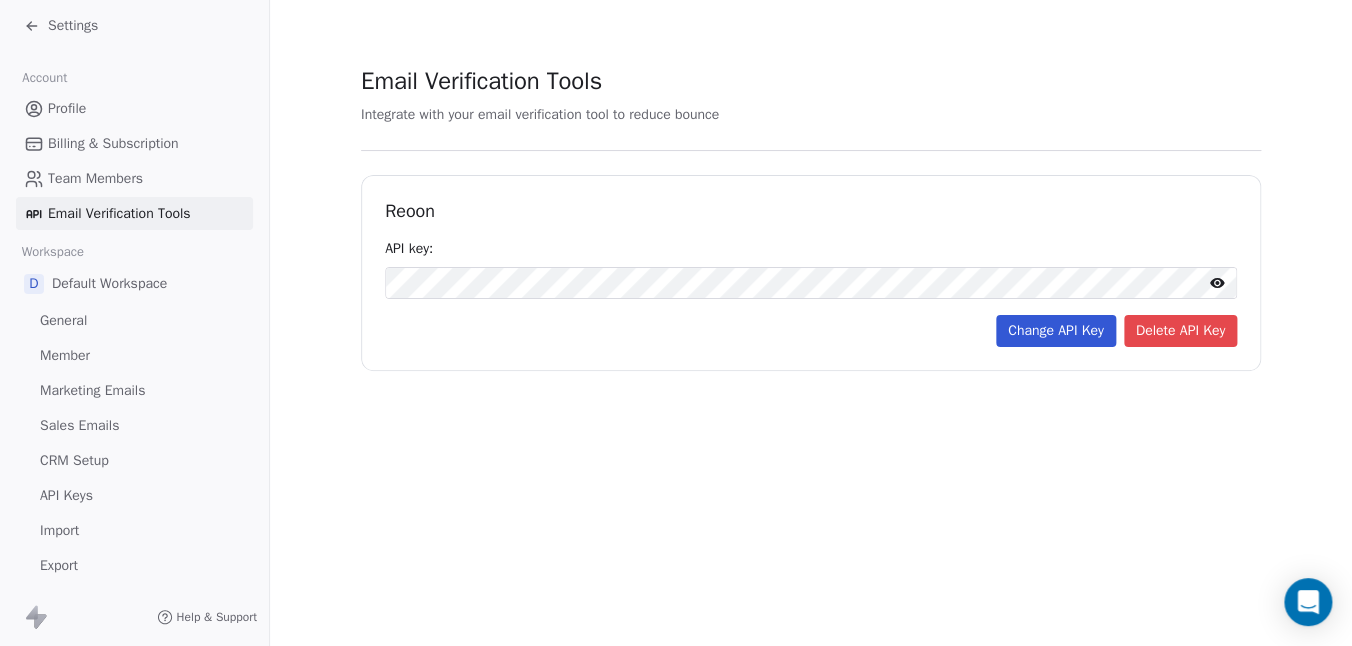 click on "Billing & Subscription" at bounding box center [113, 143] 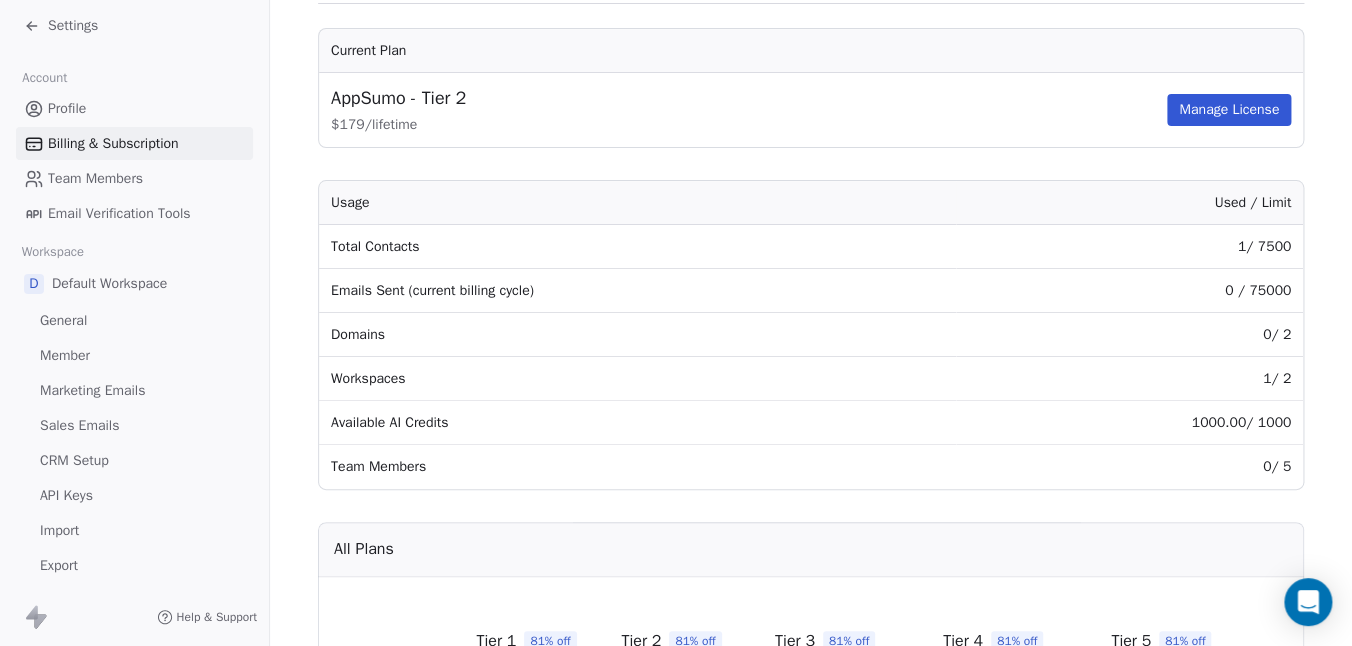 scroll, scrollTop: 140, scrollLeft: 0, axis: vertical 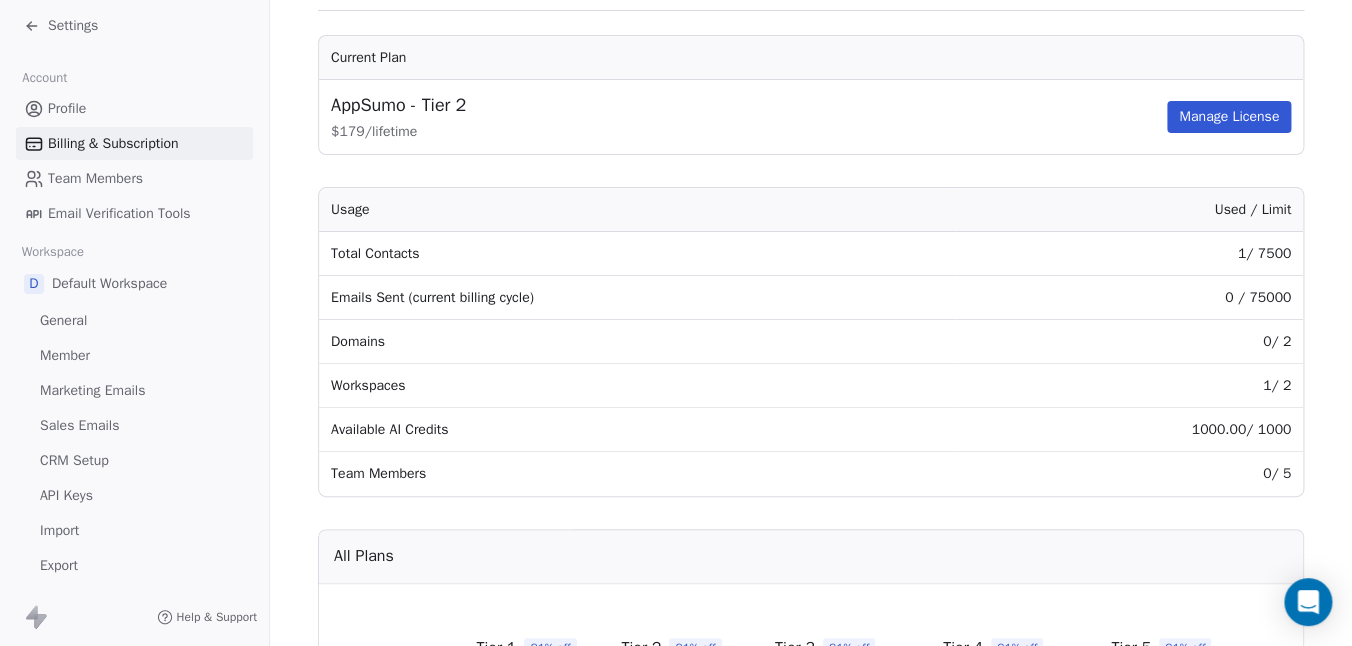 click on "Profile" at bounding box center [67, 108] 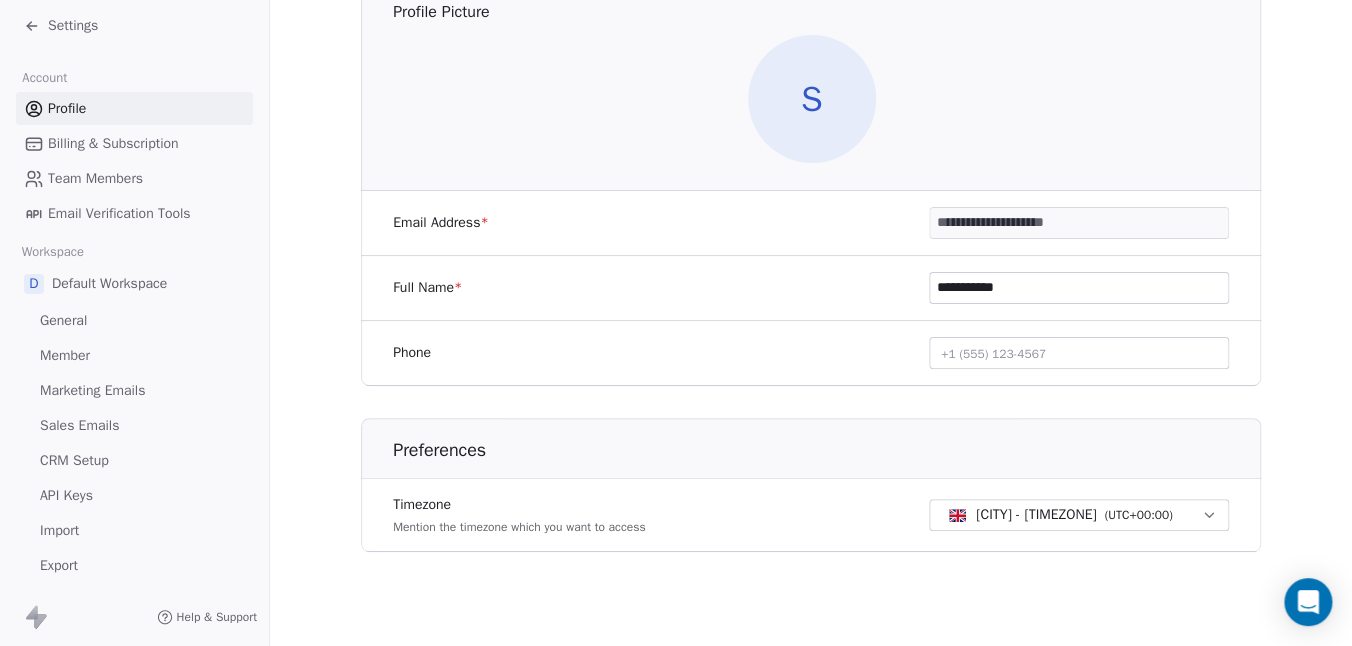 scroll, scrollTop: 53, scrollLeft: 0, axis: vertical 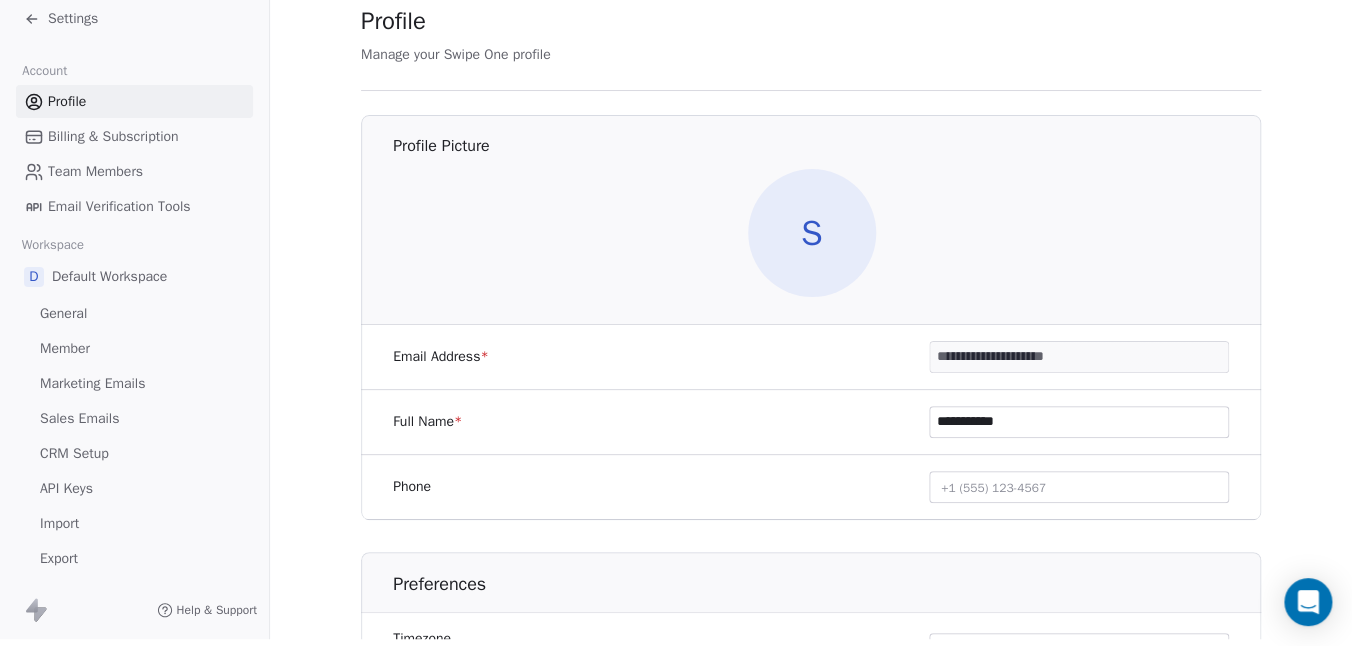 click on "Help & Support" at bounding box center [207, 610] 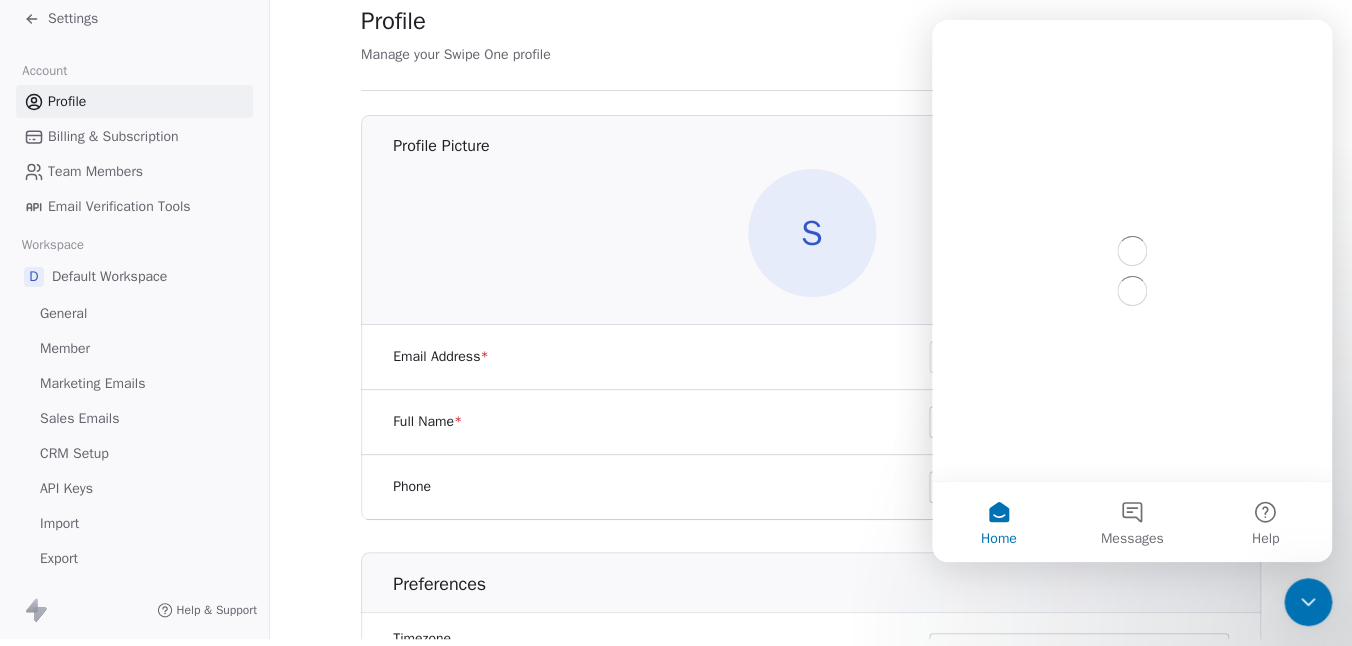 scroll, scrollTop: 0, scrollLeft: 0, axis: both 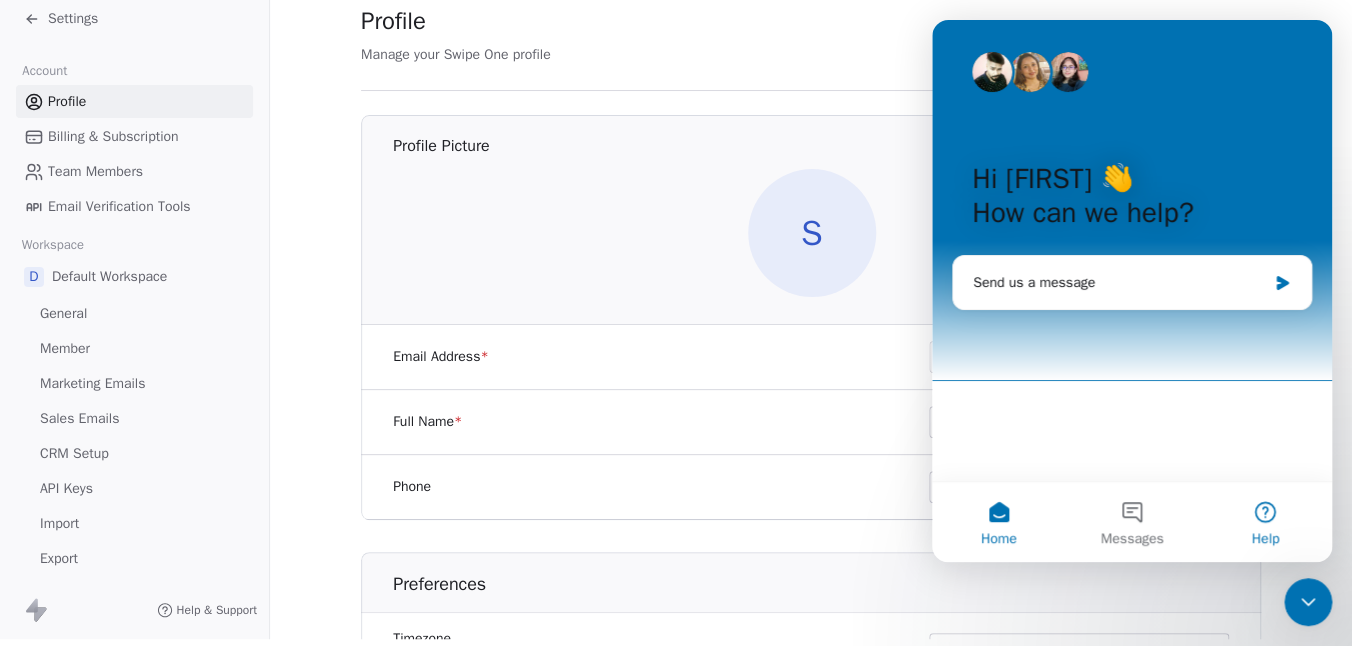 click on "Help" at bounding box center (1265, 522) 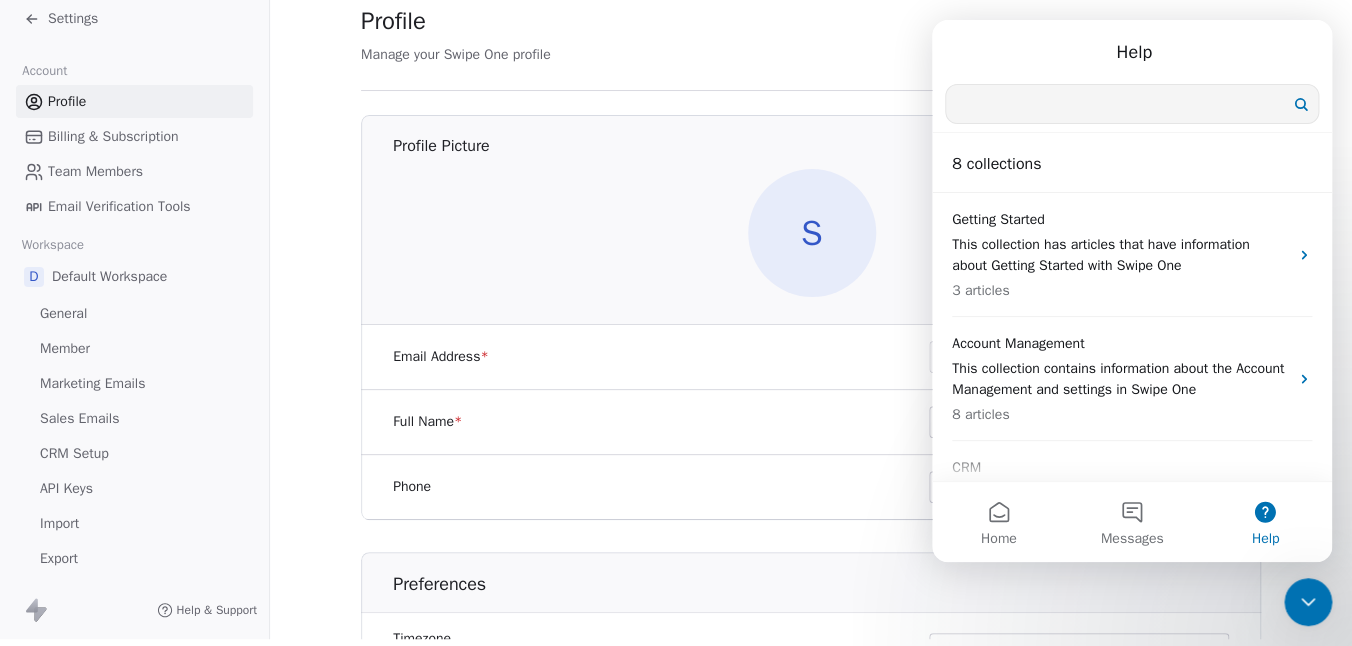 click at bounding box center (1132, 104) 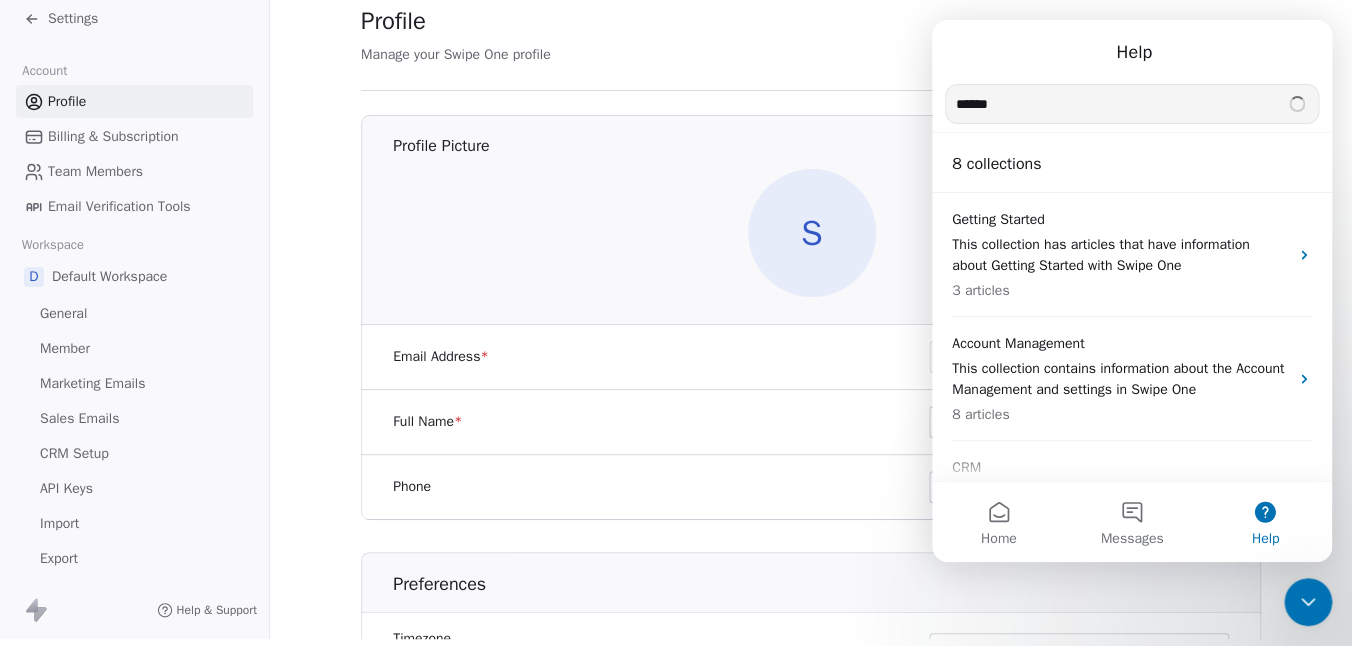 type on "******" 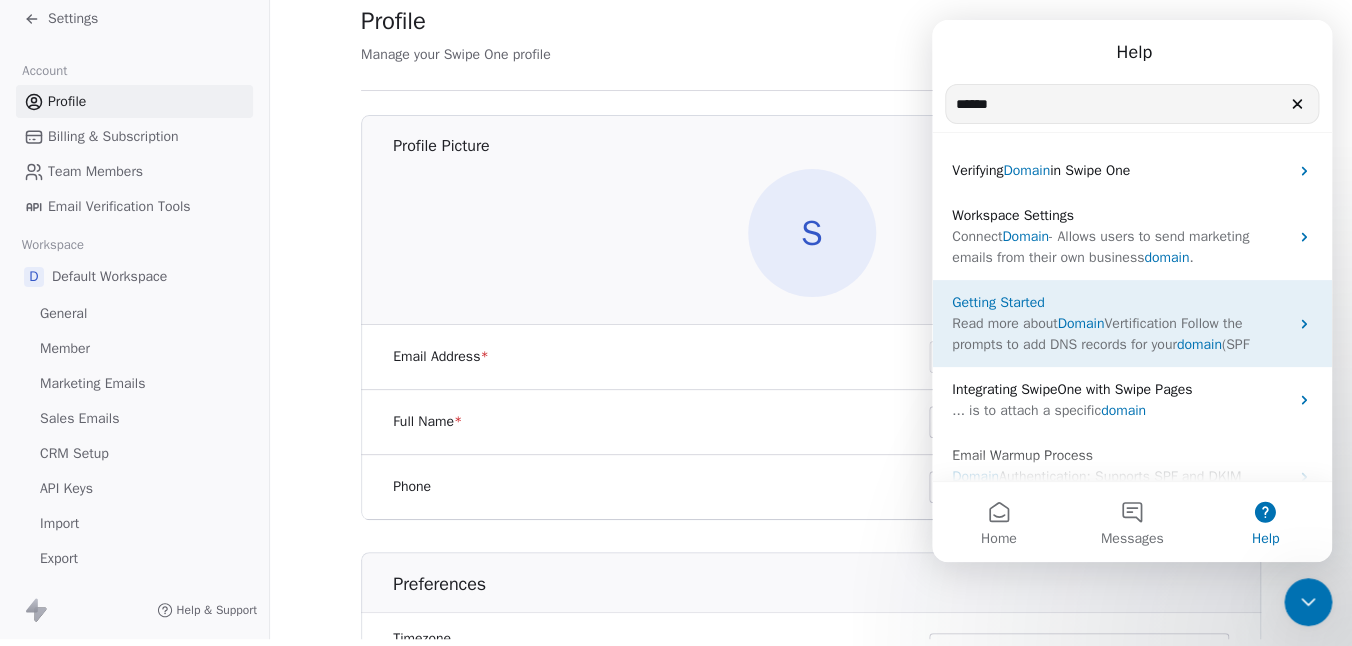 click on "Domain" at bounding box center [1080, 323] 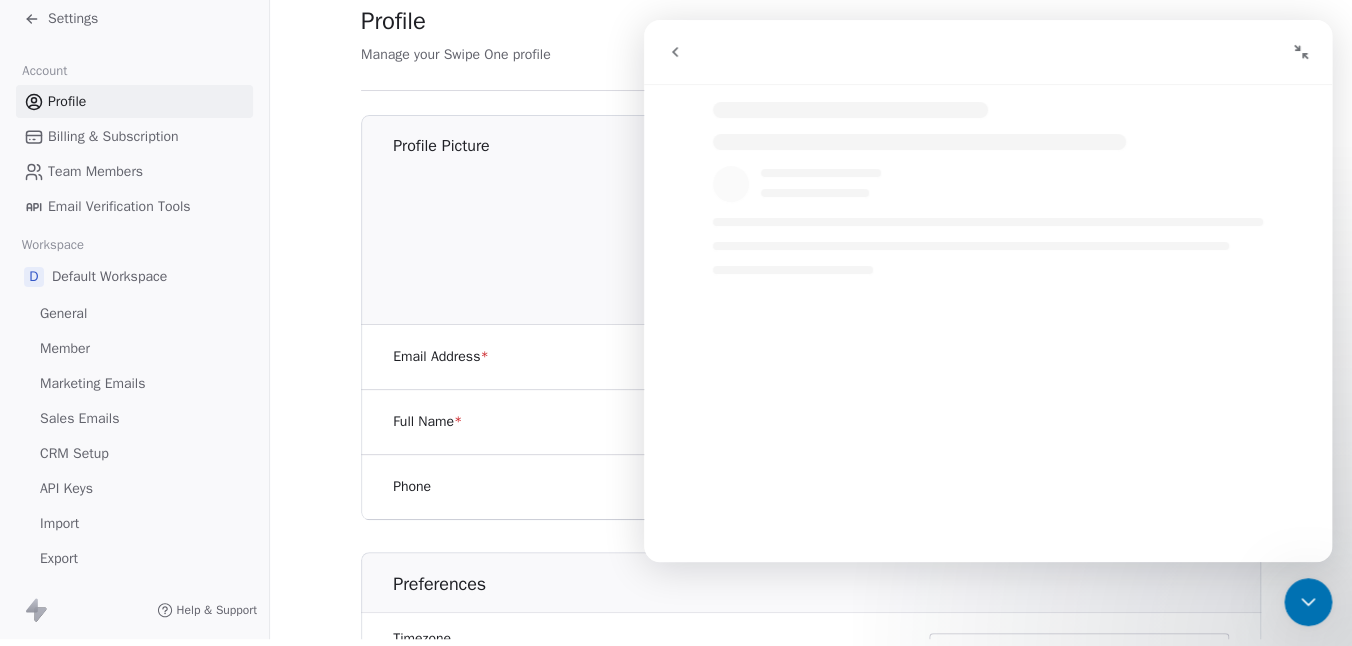 click on "Getting Started" at bounding box center (1008, 306) 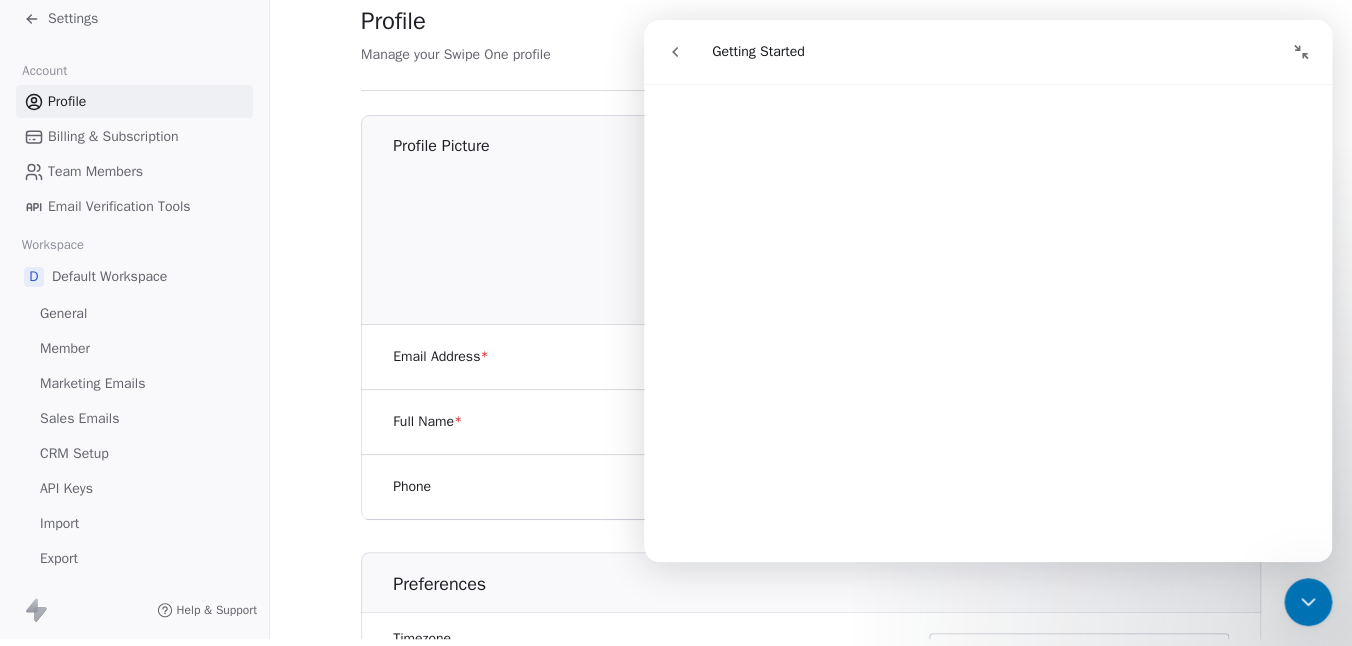 scroll, scrollTop: 638, scrollLeft: 0, axis: vertical 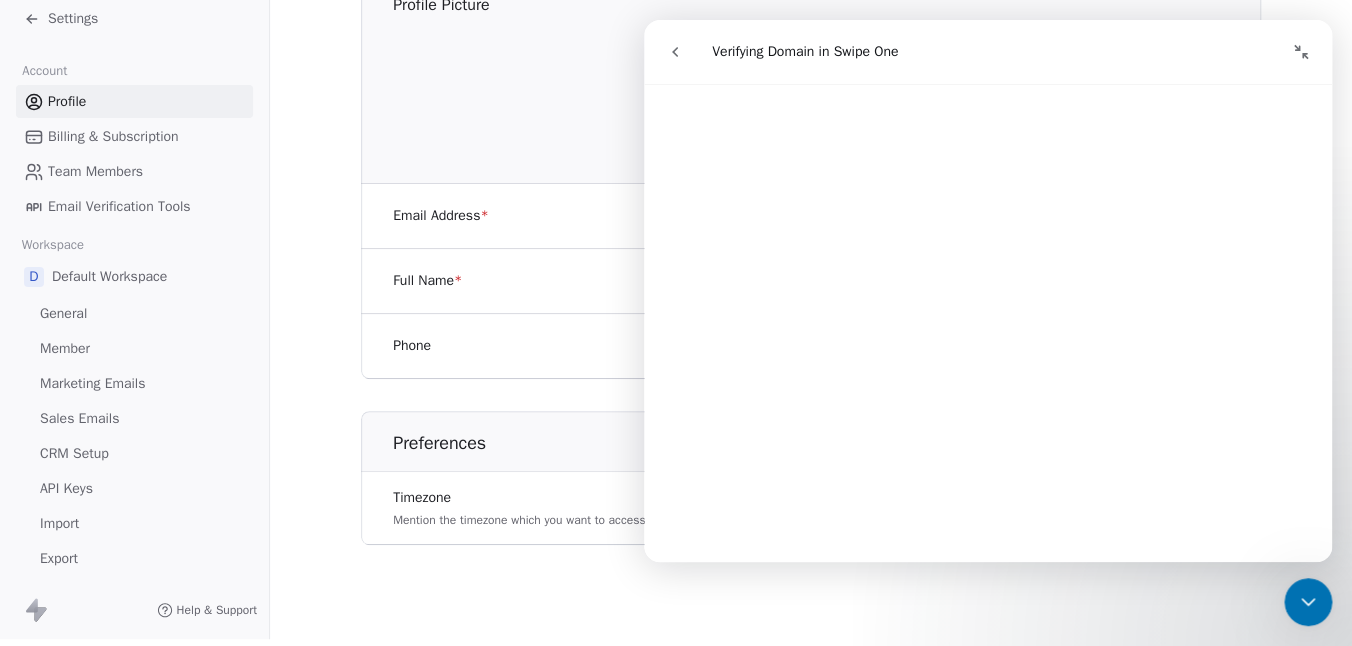 click on "Email Verification Tools" at bounding box center (119, 206) 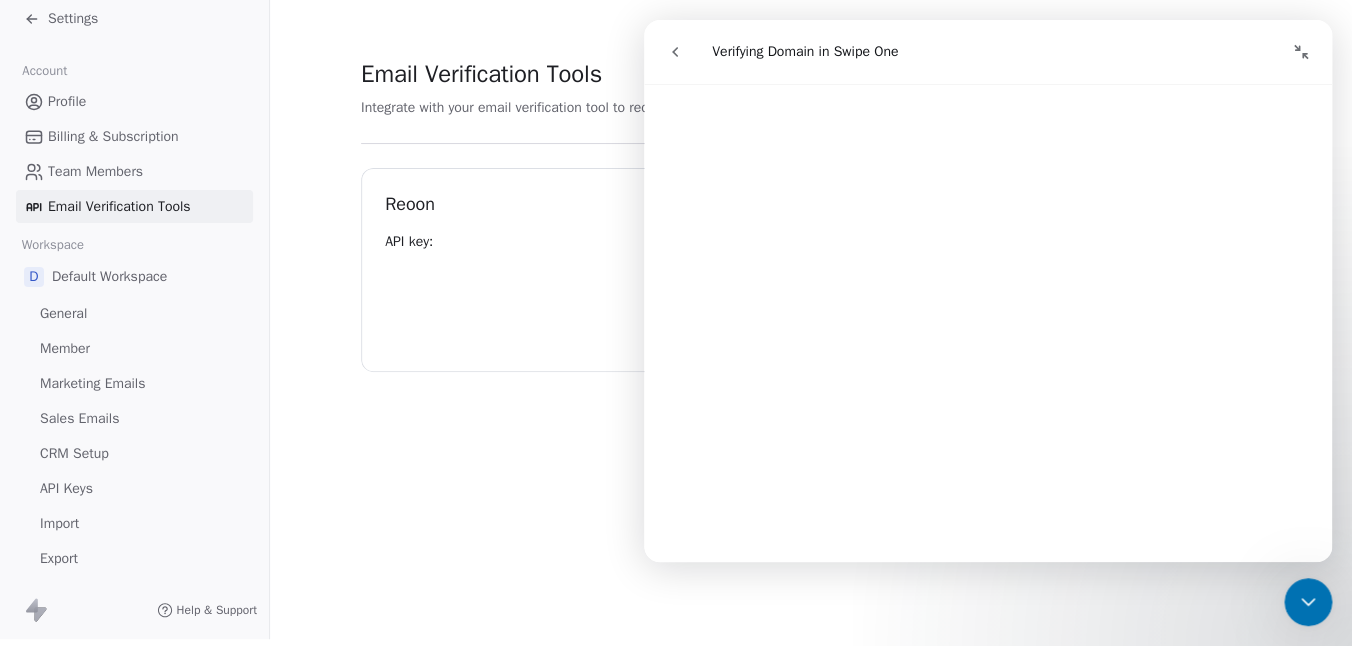 scroll, scrollTop: 0, scrollLeft: 0, axis: both 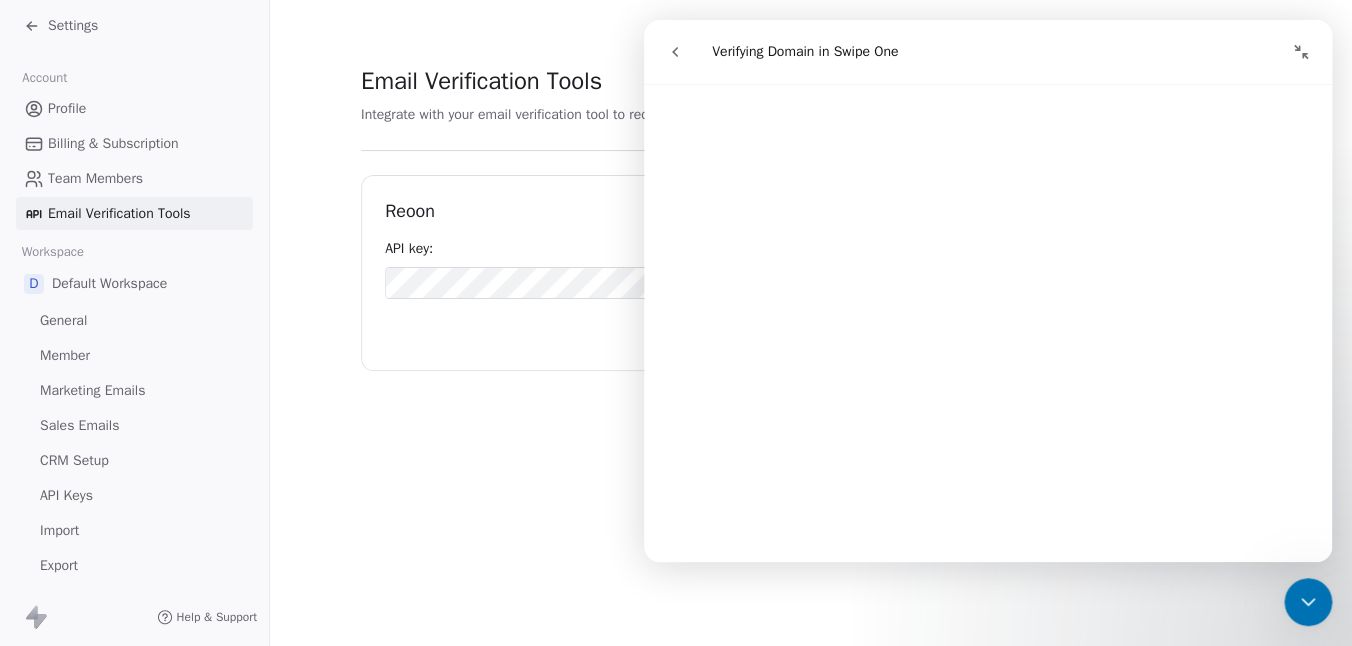click on "Import" at bounding box center (134, 530) 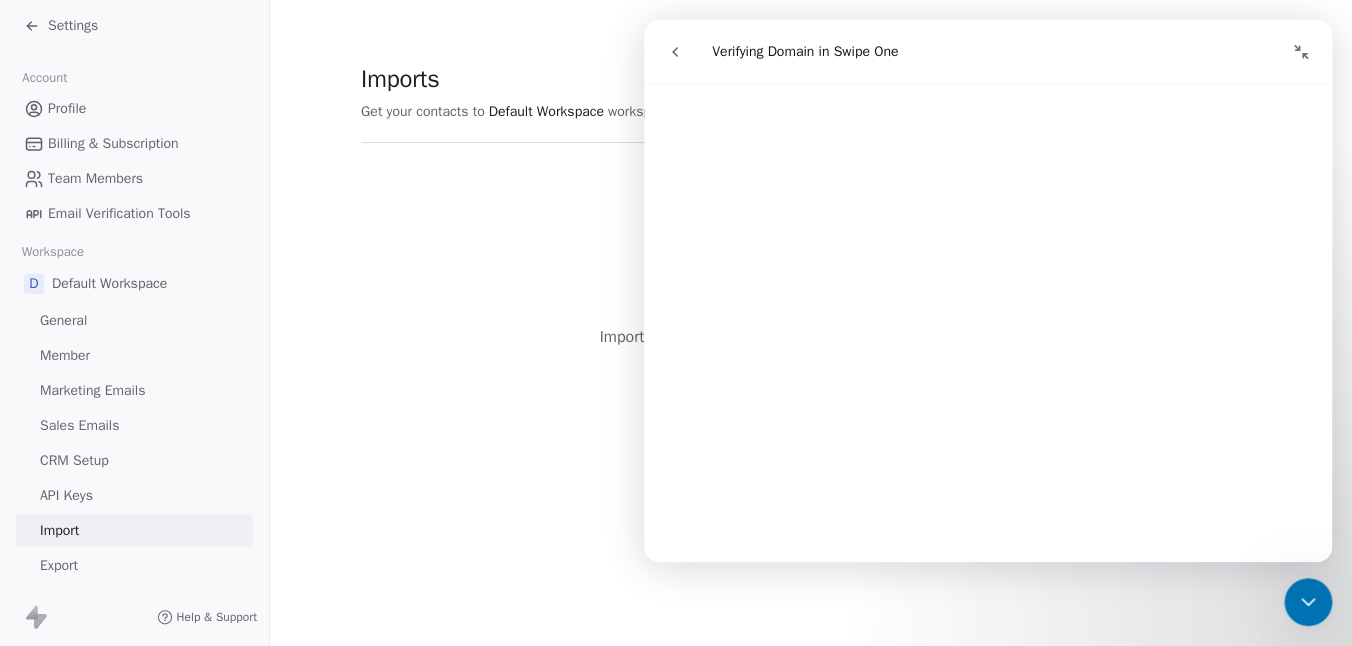 click 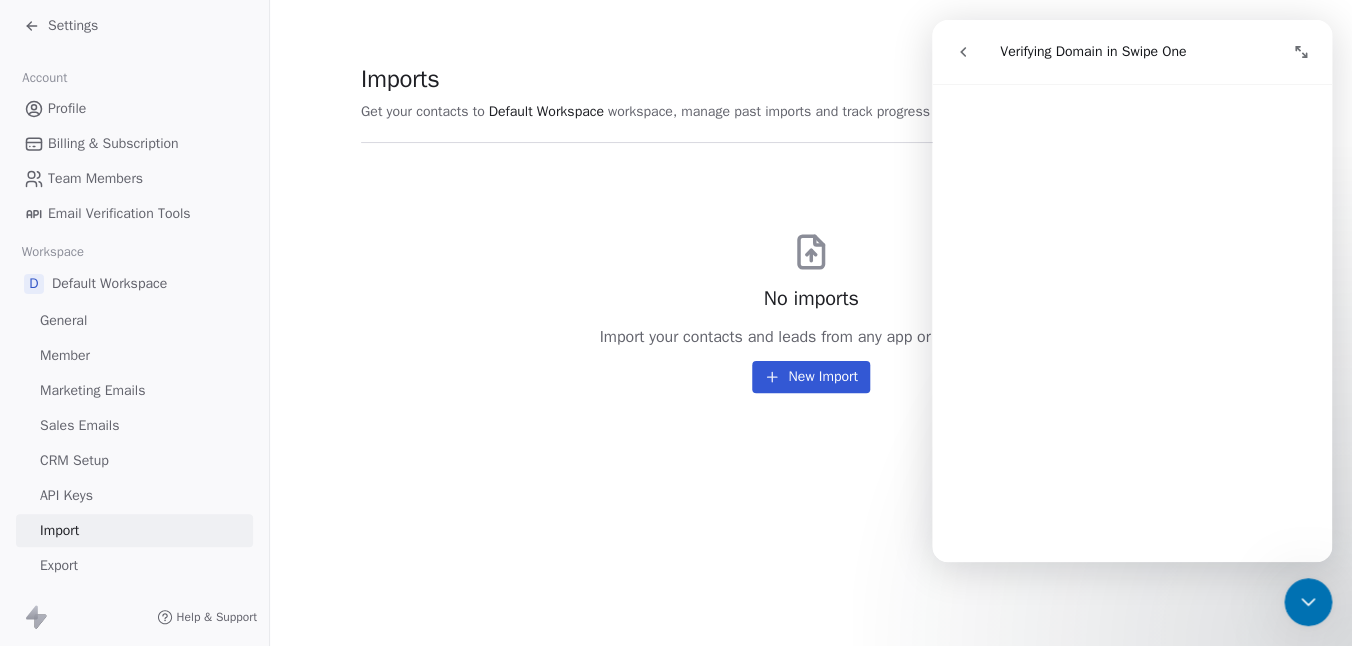 scroll, scrollTop: 1302, scrollLeft: 0, axis: vertical 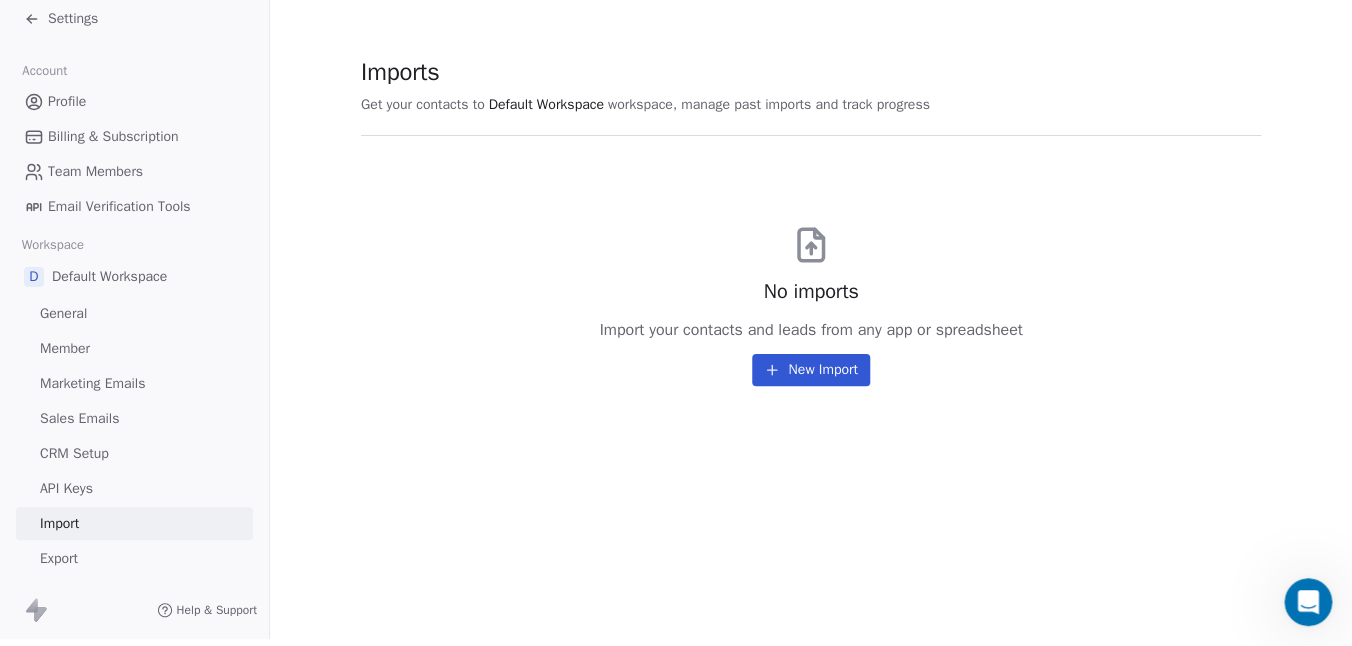 click 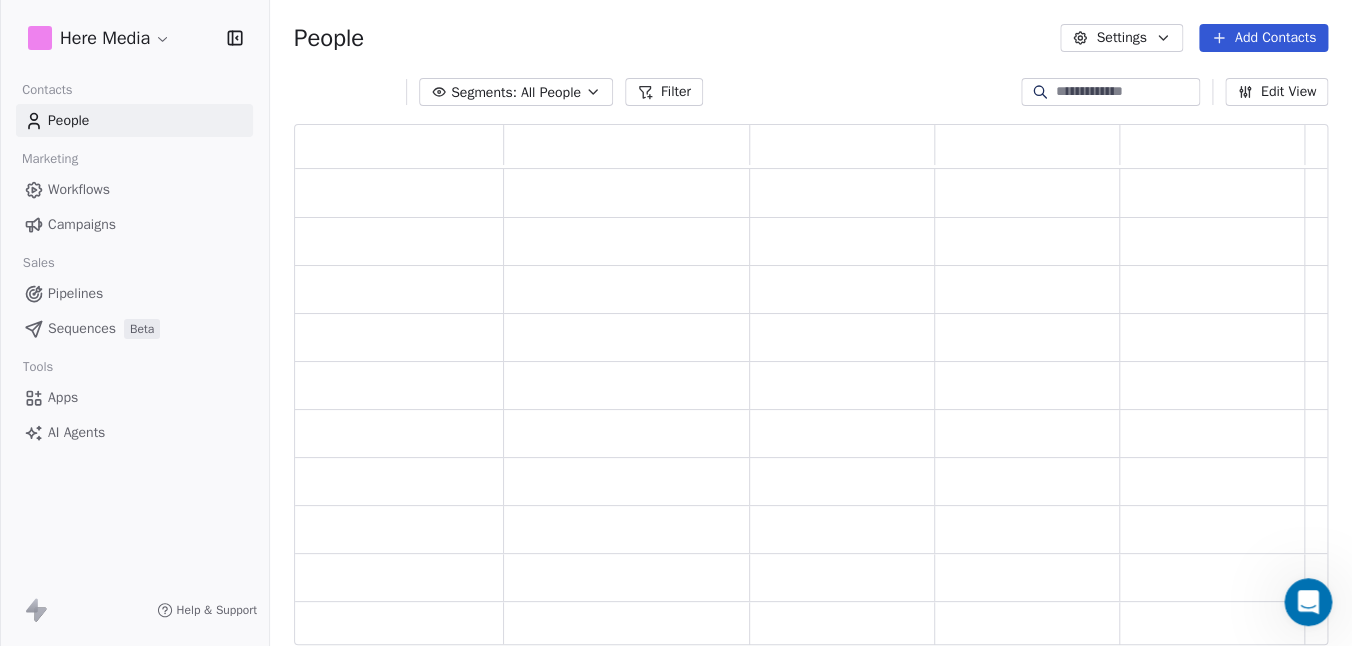 scroll, scrollTop: 0, scrollLeft: 0, axis: both 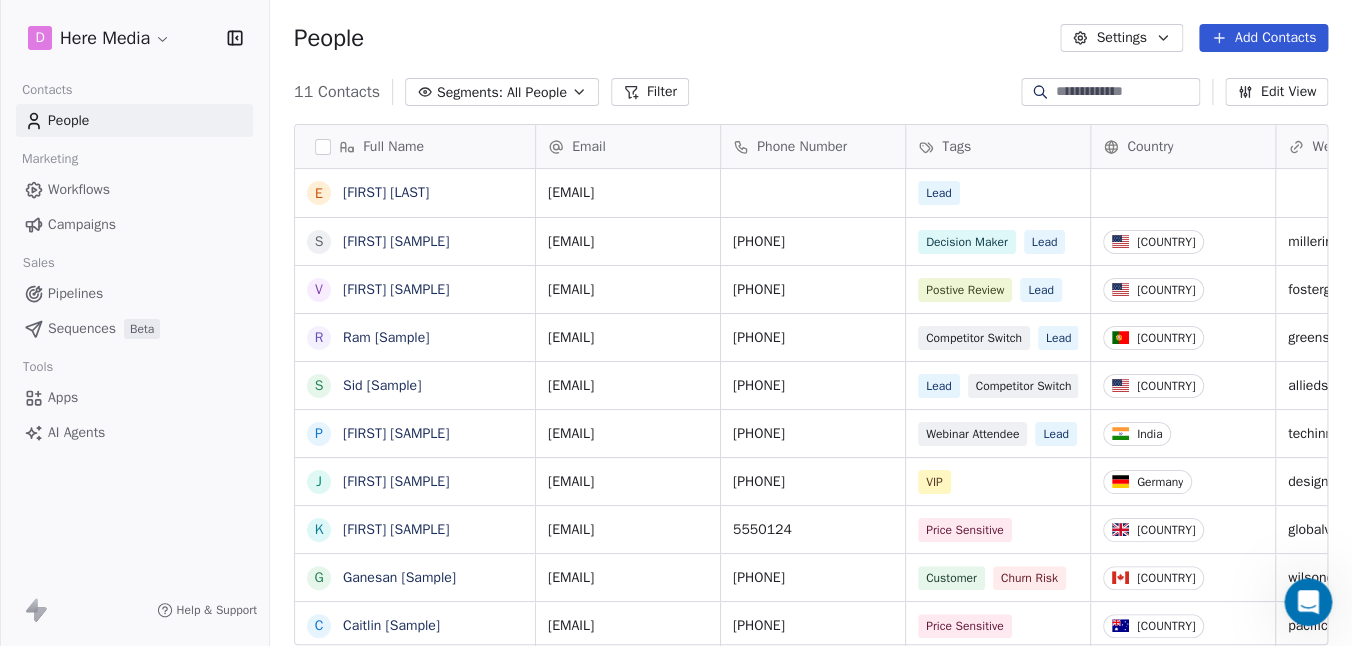 click 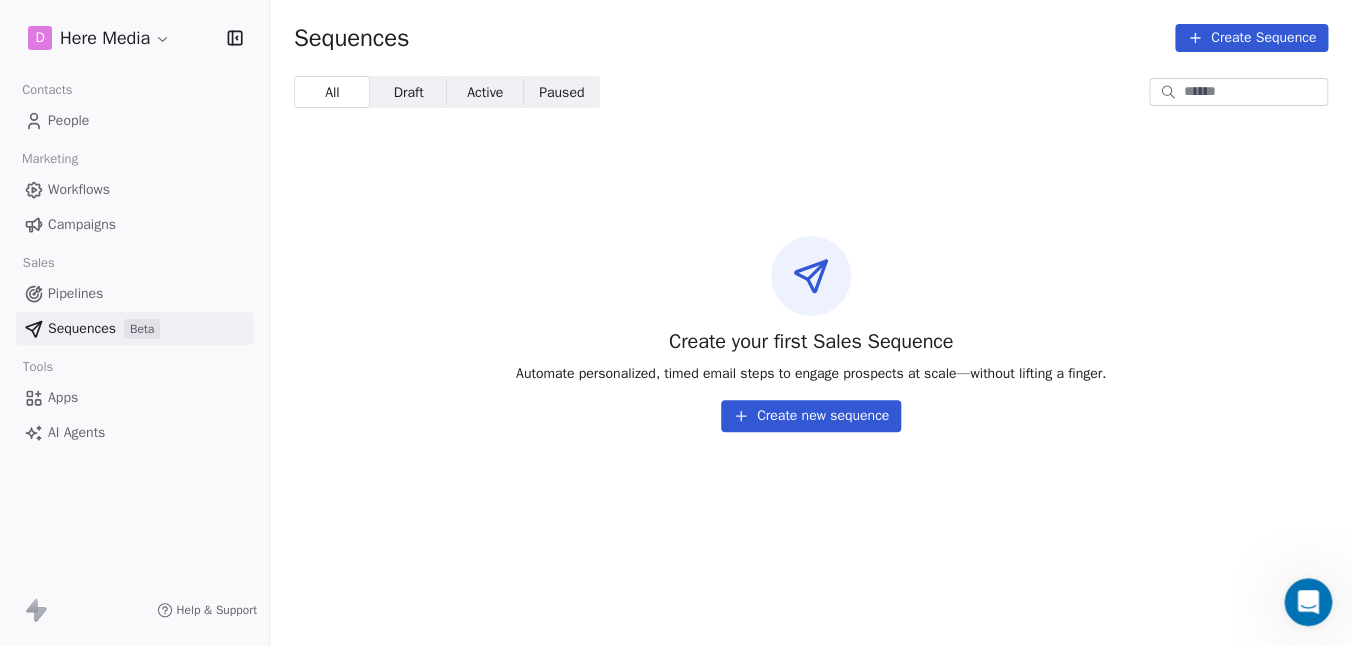 click 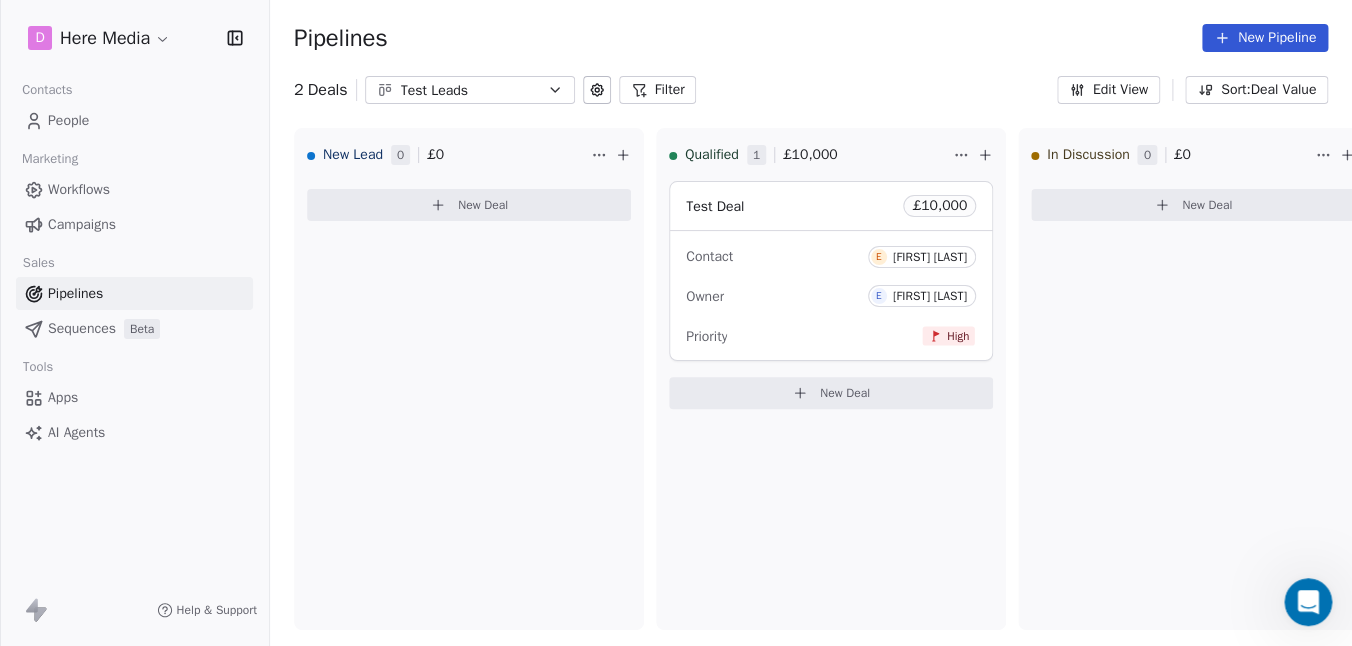 click on "Workflows" at bounding box center (134, 189) 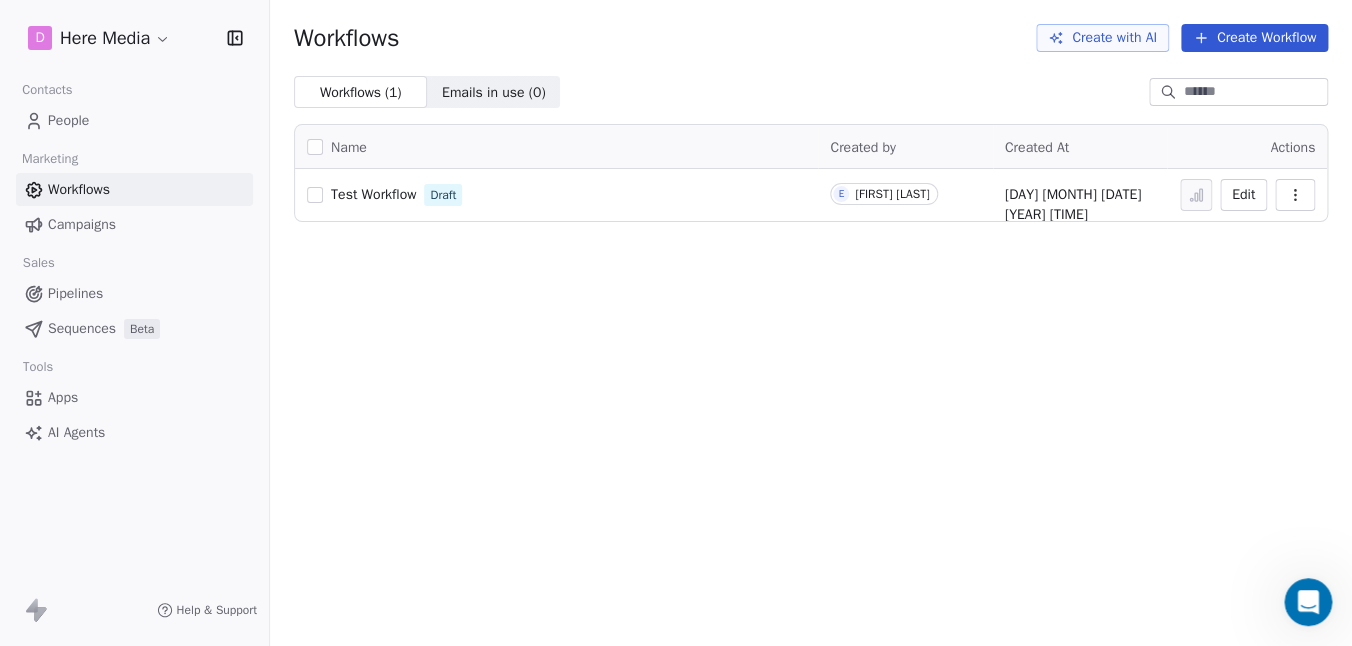 click on "Test Workflow" at bounding box center [373, 194] 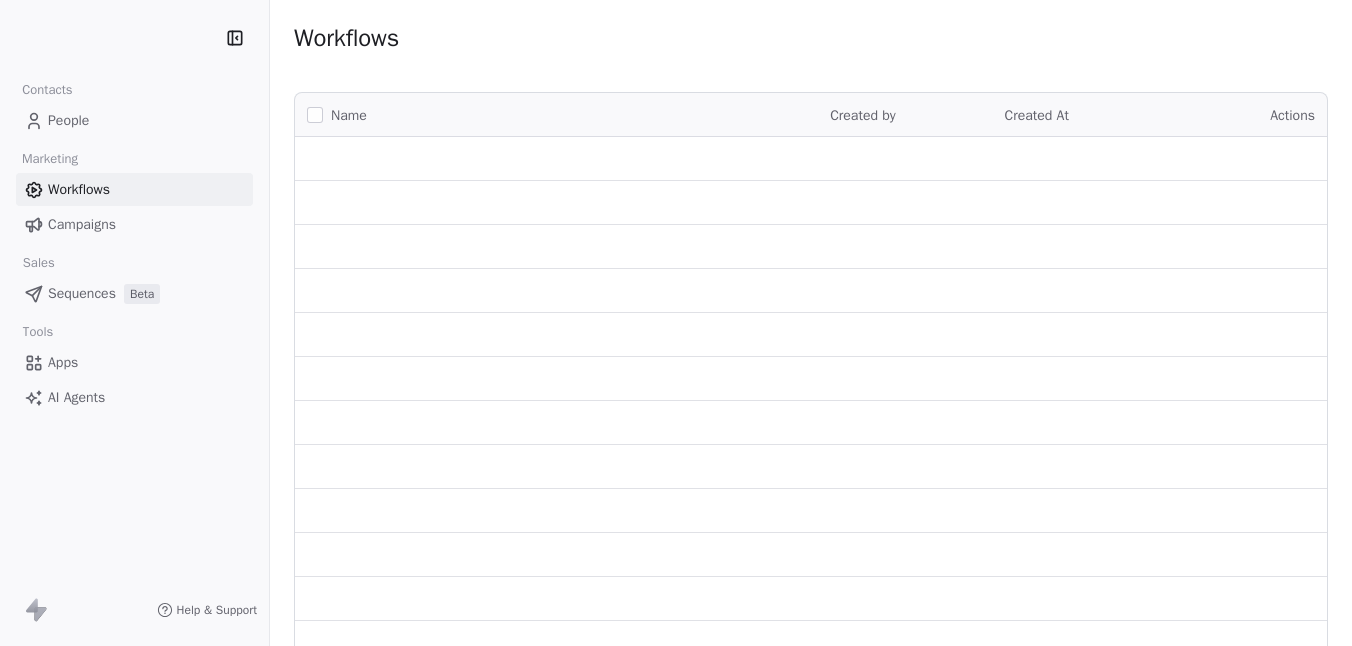 scroll, scrollTop: 0, scrollLeft: 0, axis: both 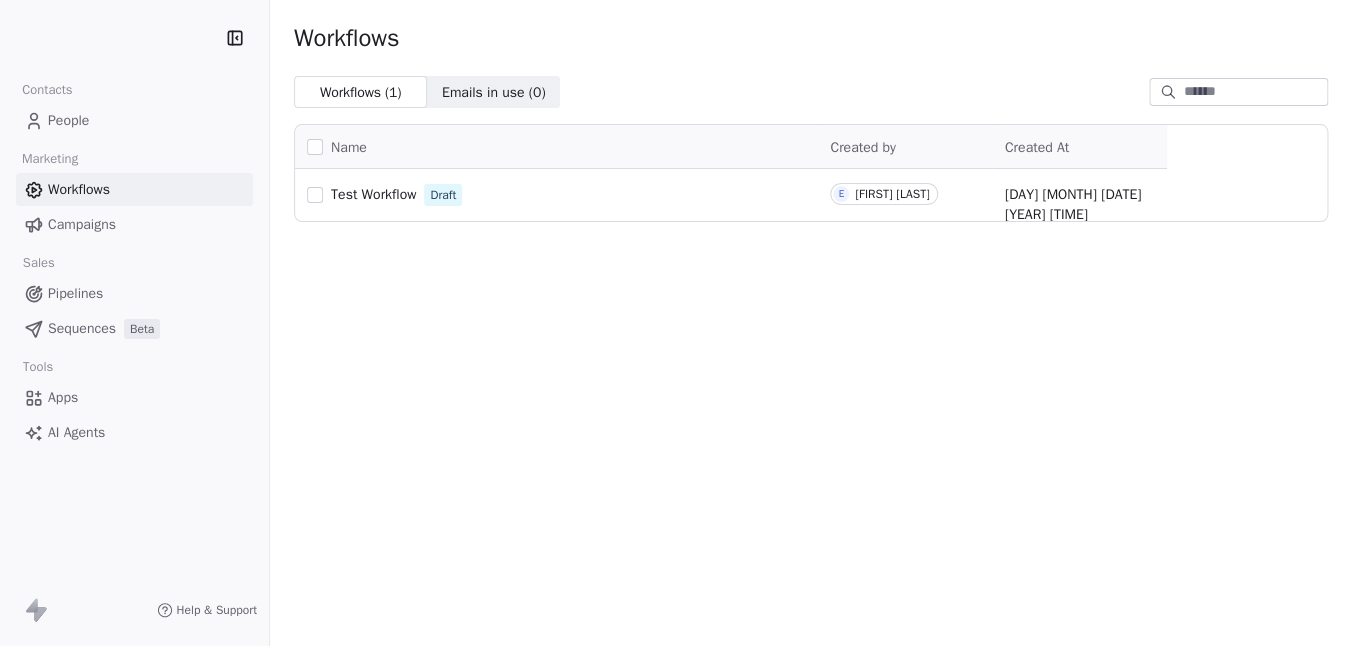 click on "Campaigns" at bounding box center [82, 224] 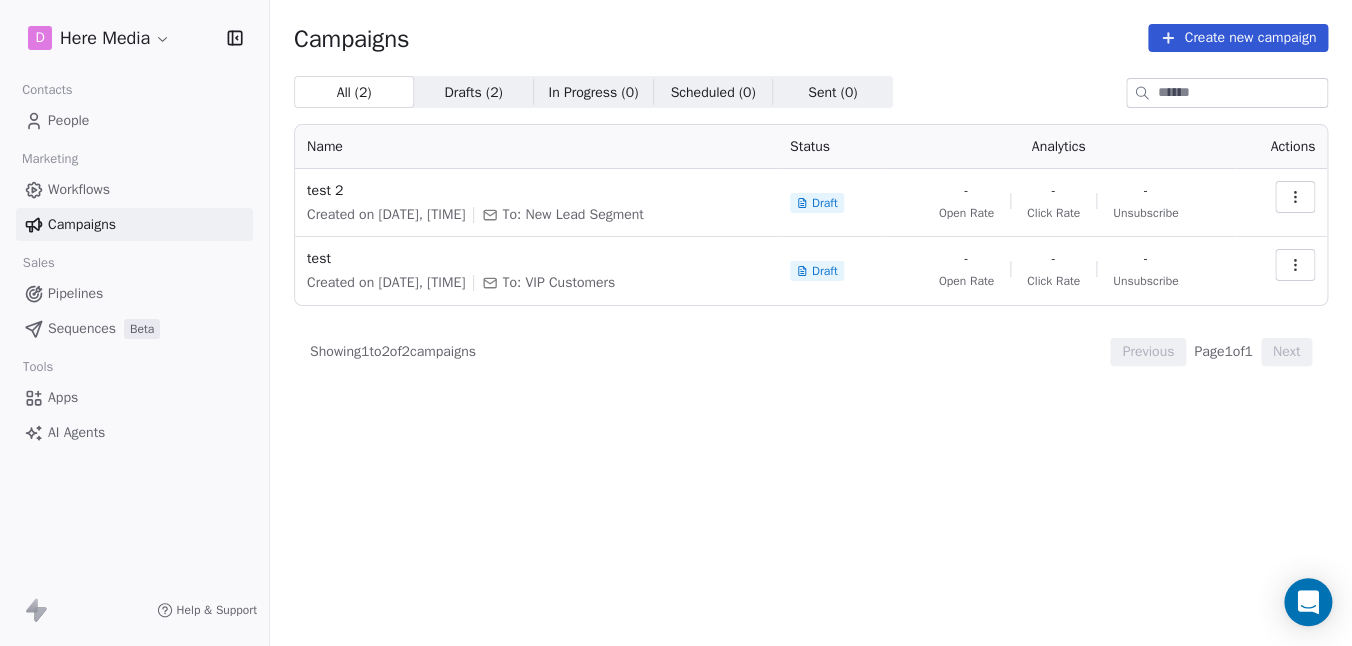 click at bounding box center (1295, 197) 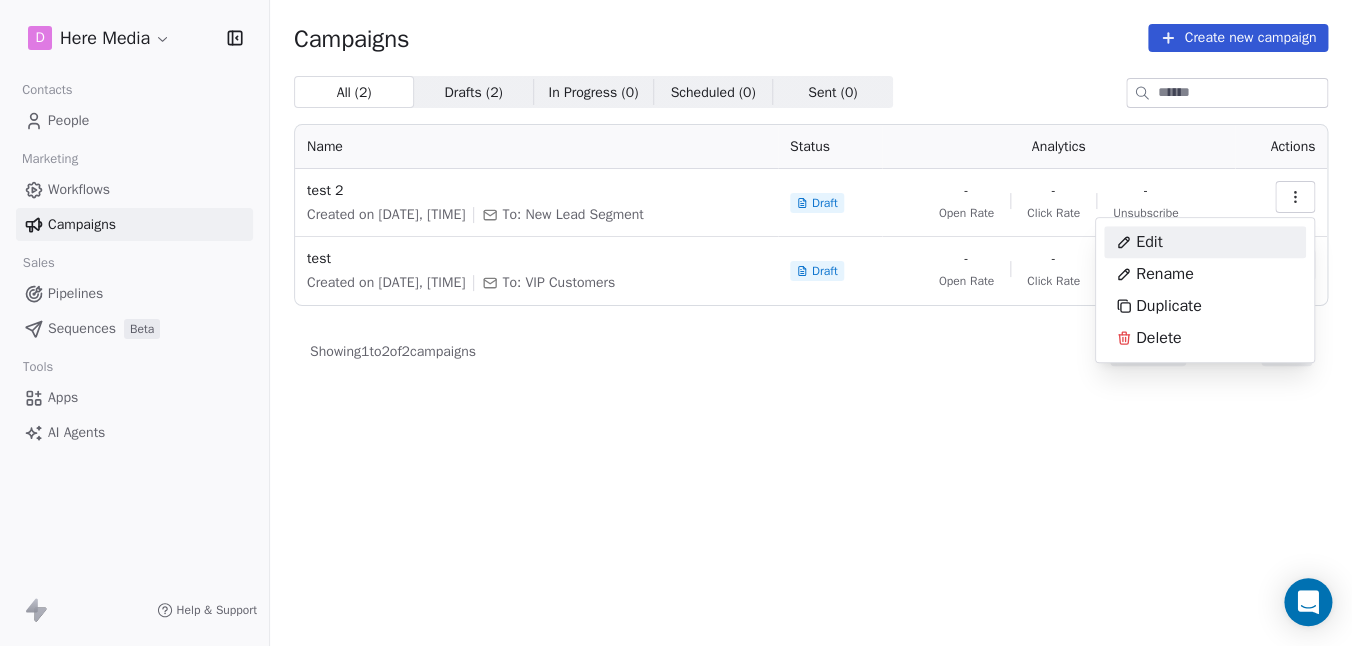 click on "Edit" at bounding box center [1149, 242] 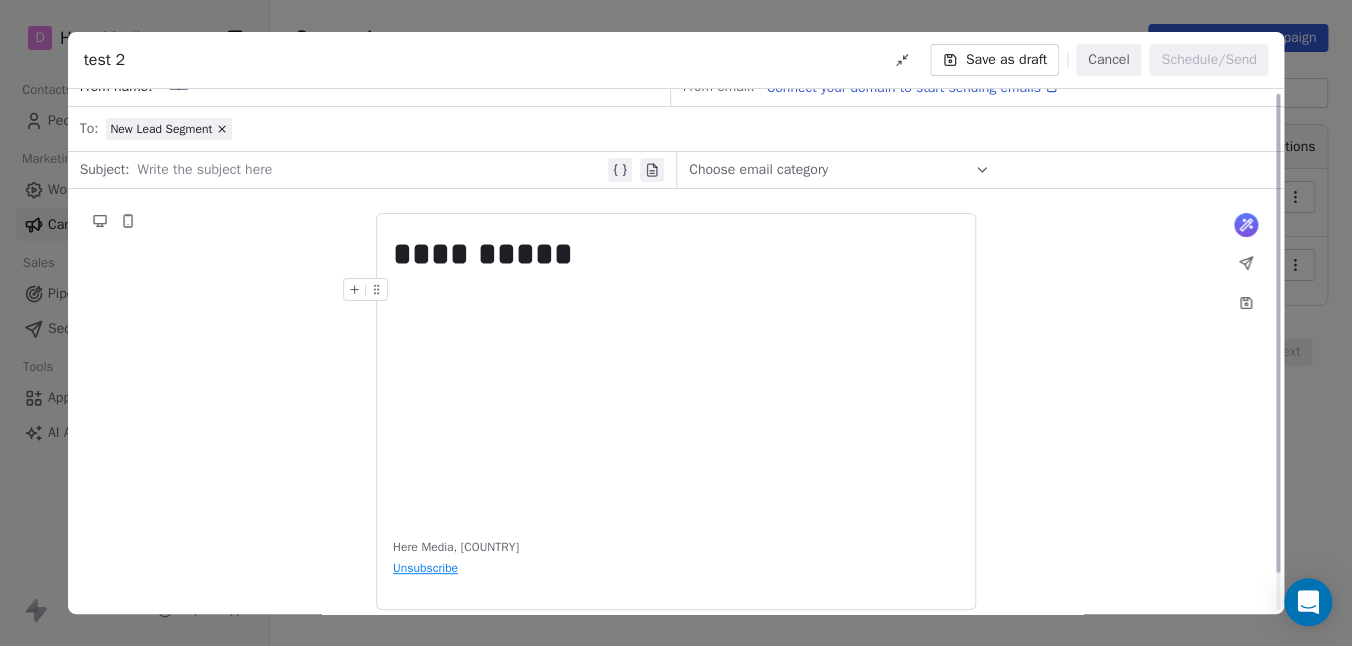 scroll, scrollTop: 0, scrollLeft: 0, axis: both 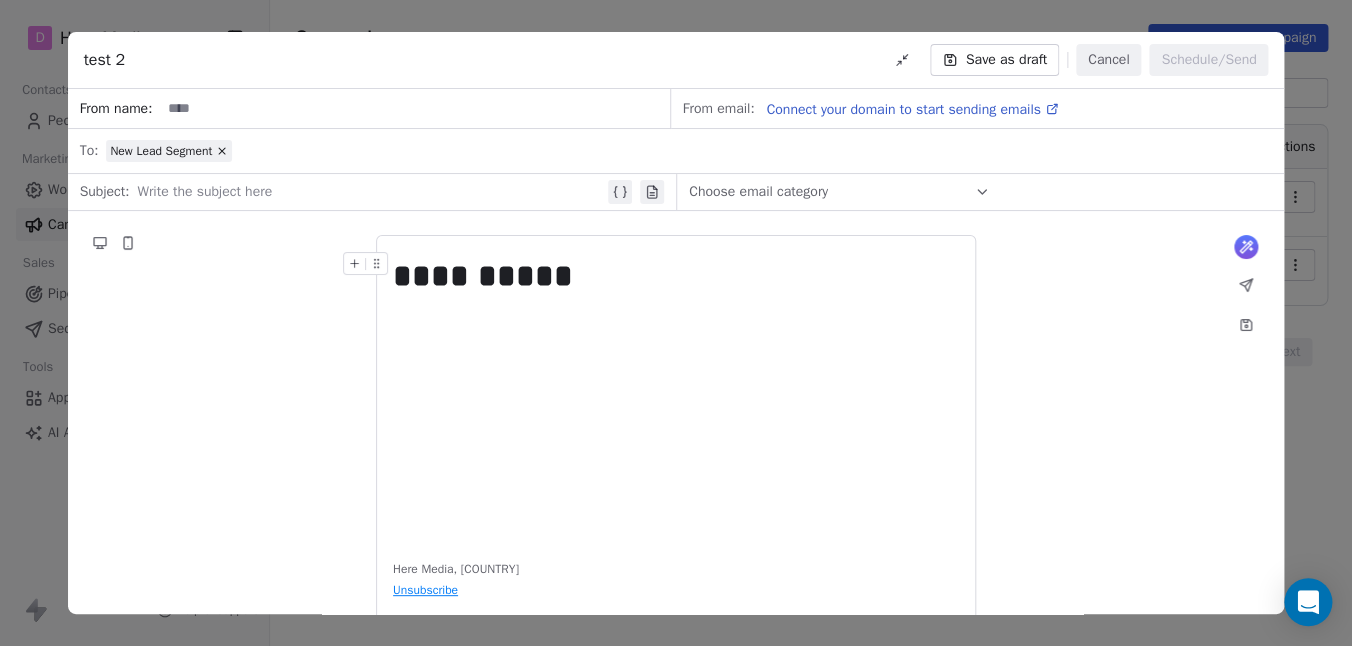 click on "Cancel" at bounding box center [1108, 60] 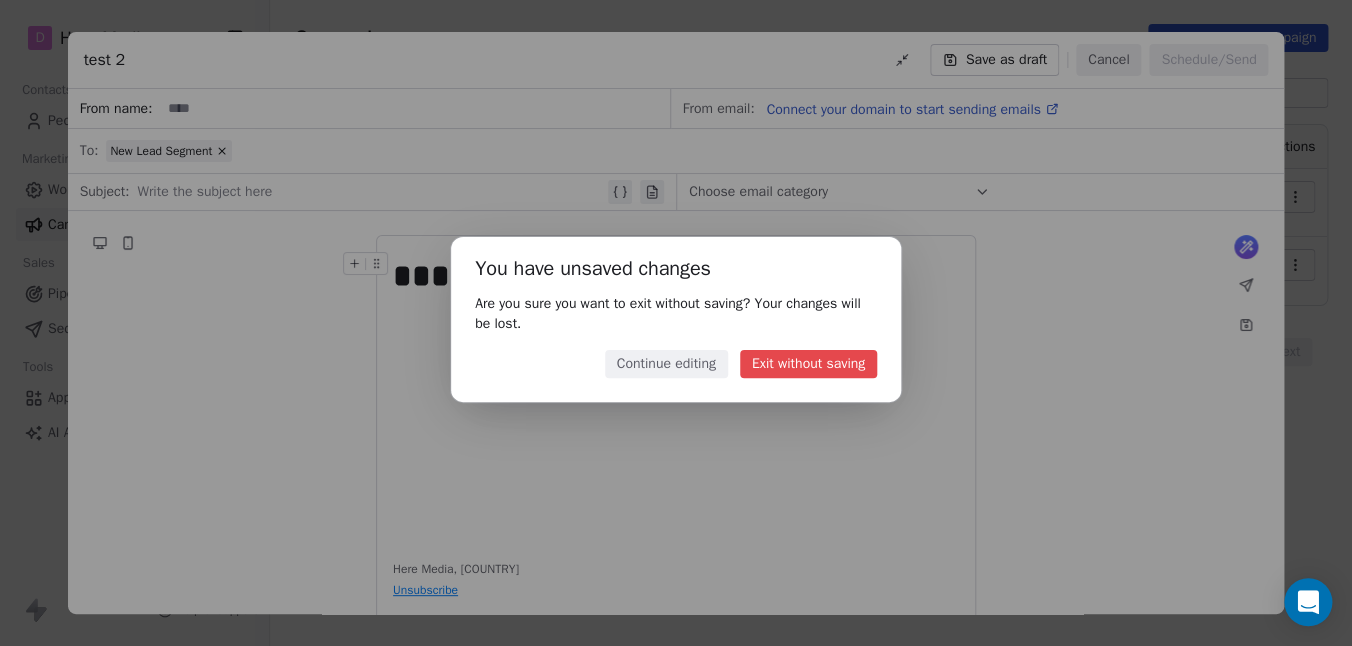 click on "Exit without saving" at bounding box center [808, 364] 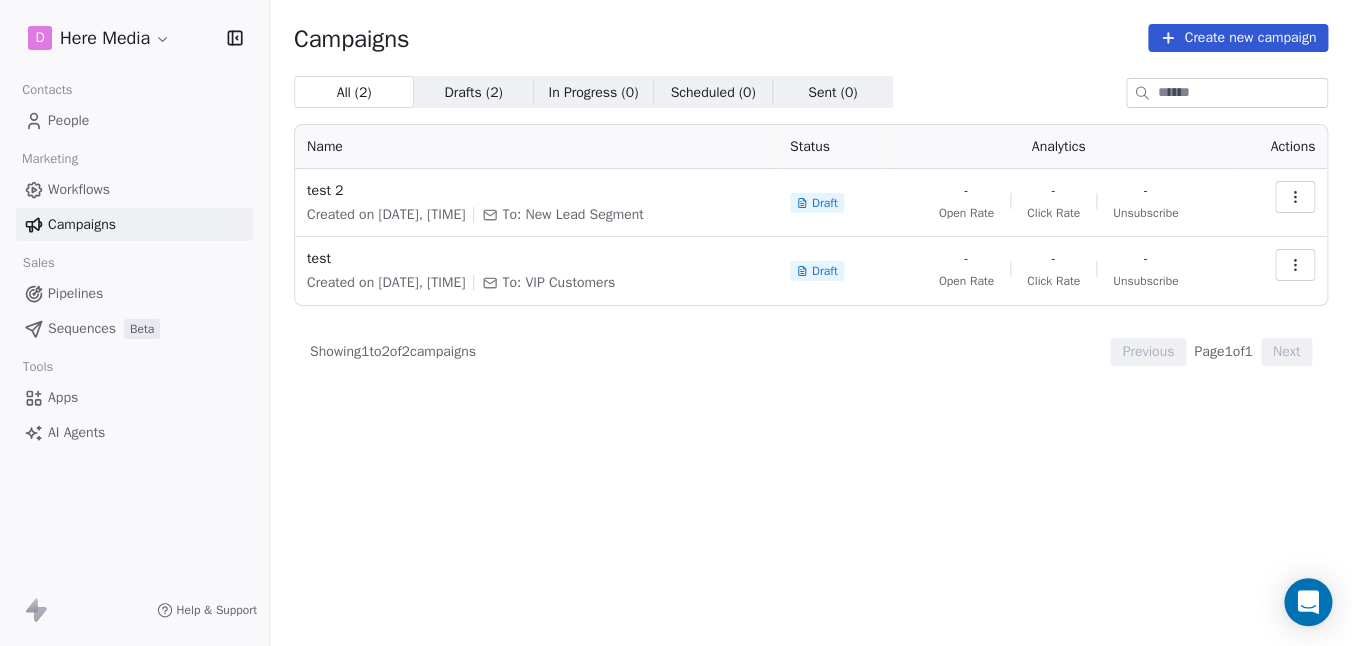 click on "Create new campaign" at bounding box center [1238, 38] 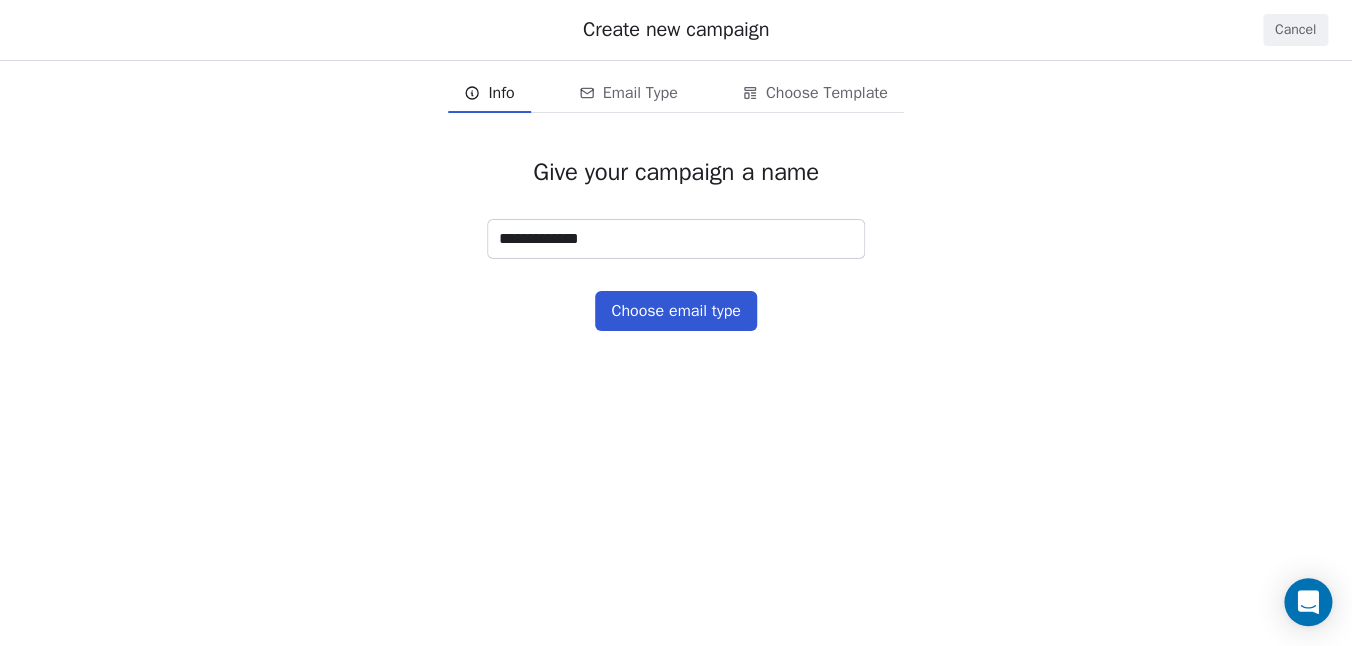 type on "**********" 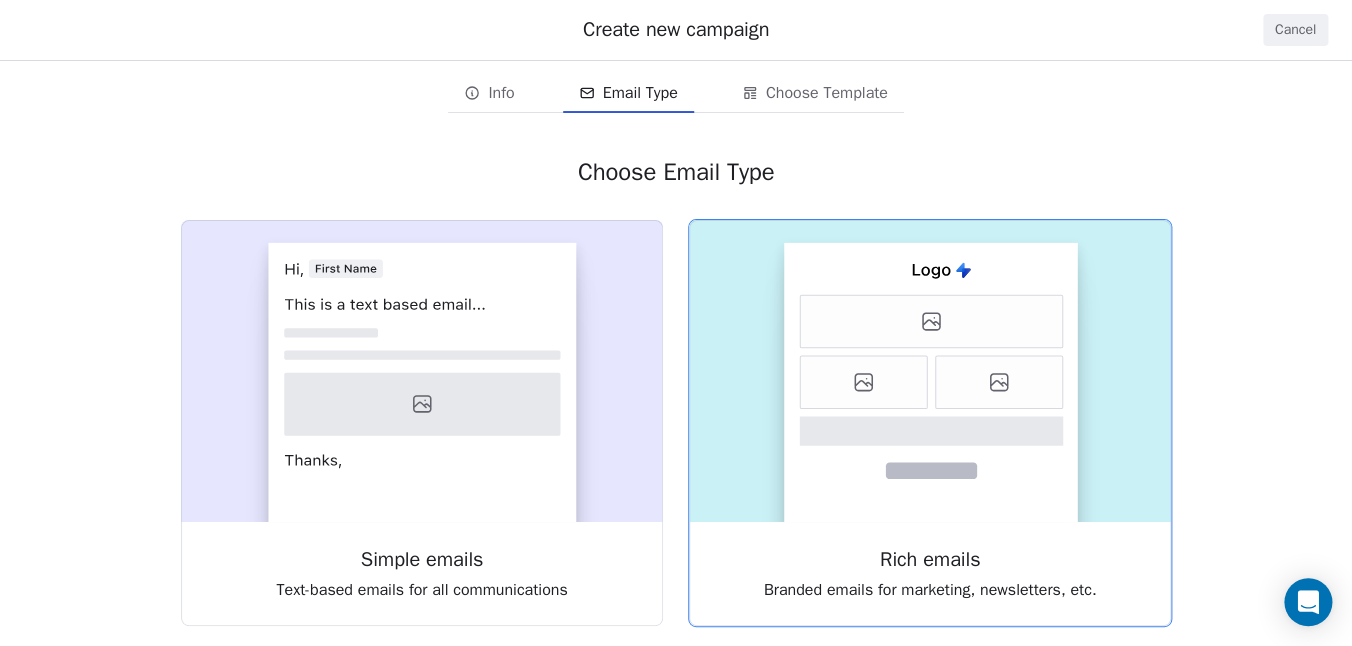 click 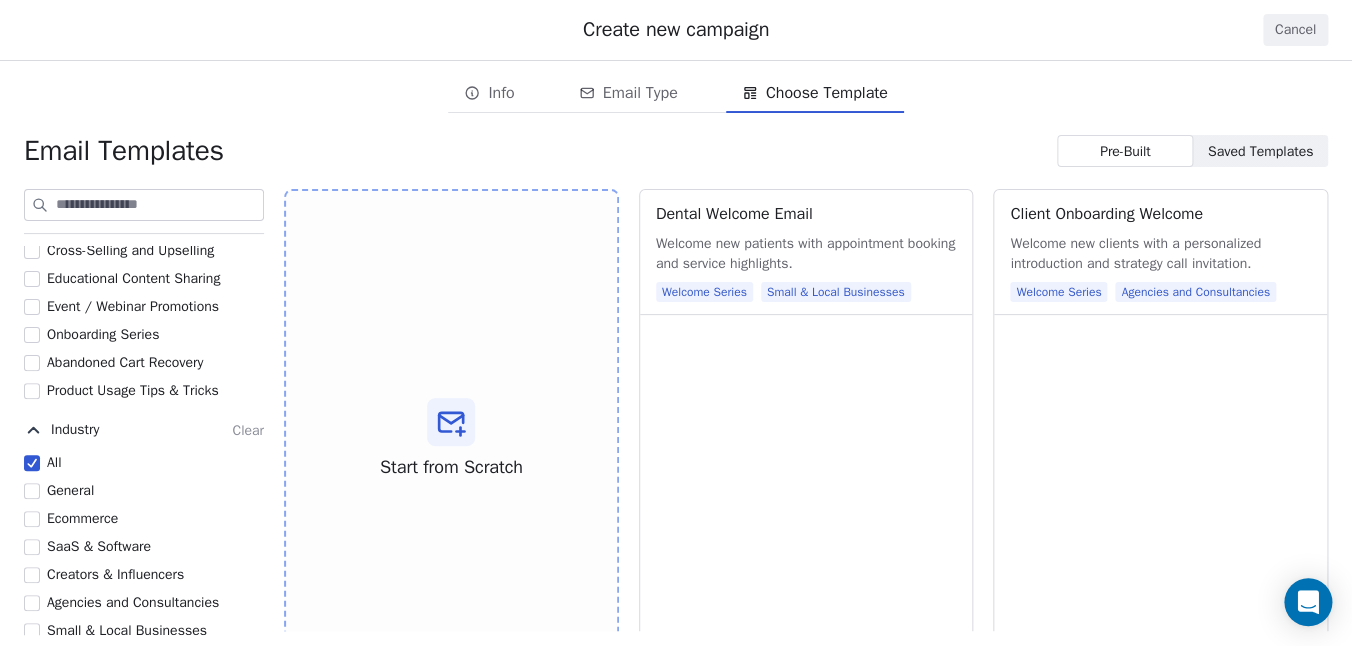 scroll, scrollTop: 351, scrollLeft: 0, axis: vertical 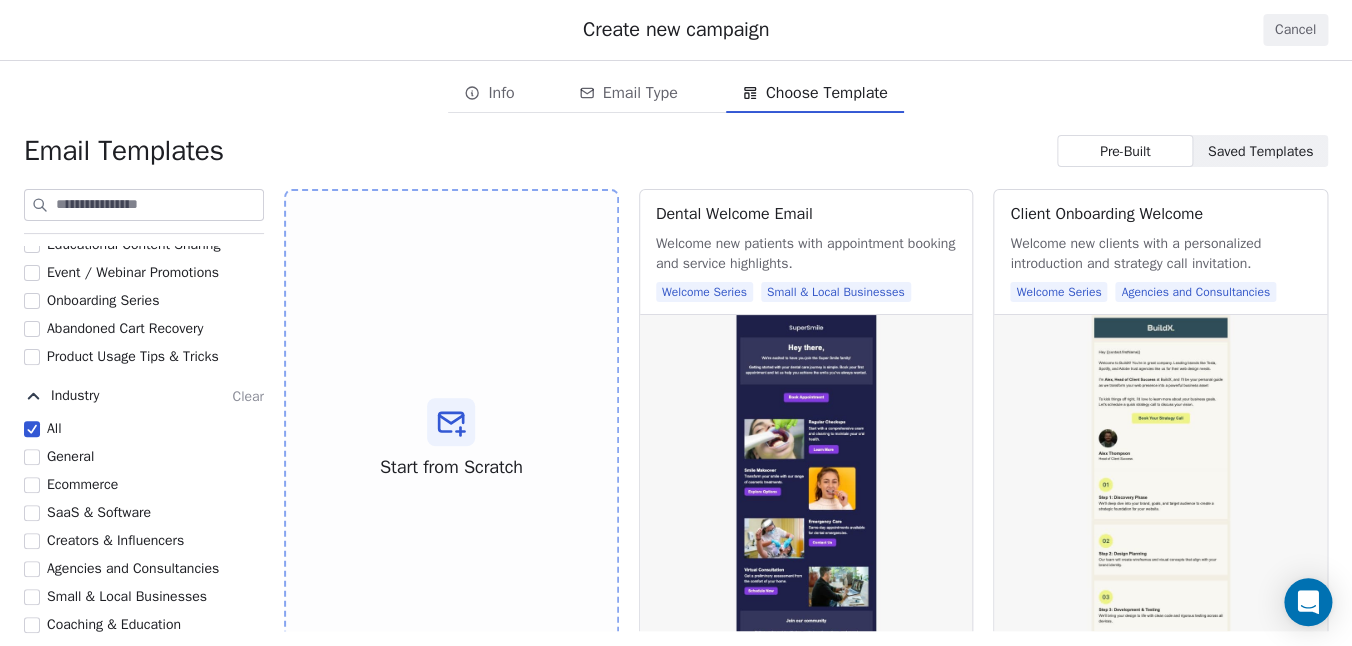 click on "Small & Local Businesses" at bounding box center [127, 596] 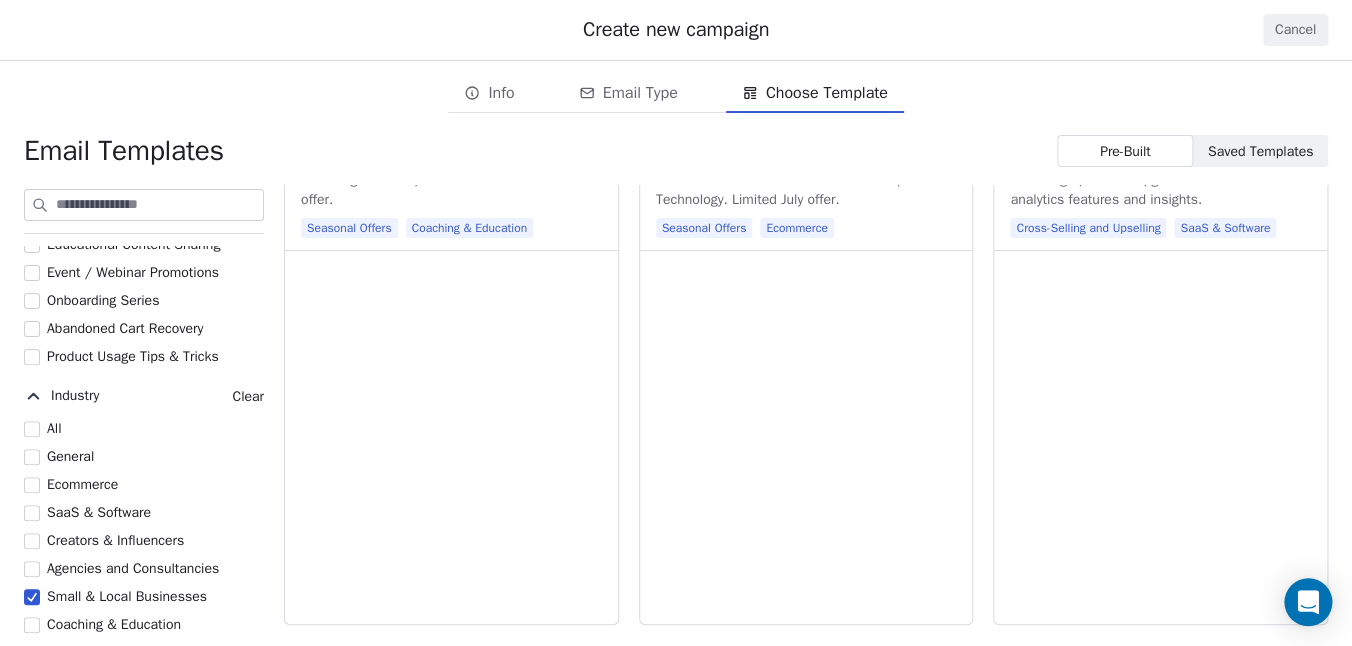 scroll, scrollTop: 4364, scrollLeft: 0, axis: vertical 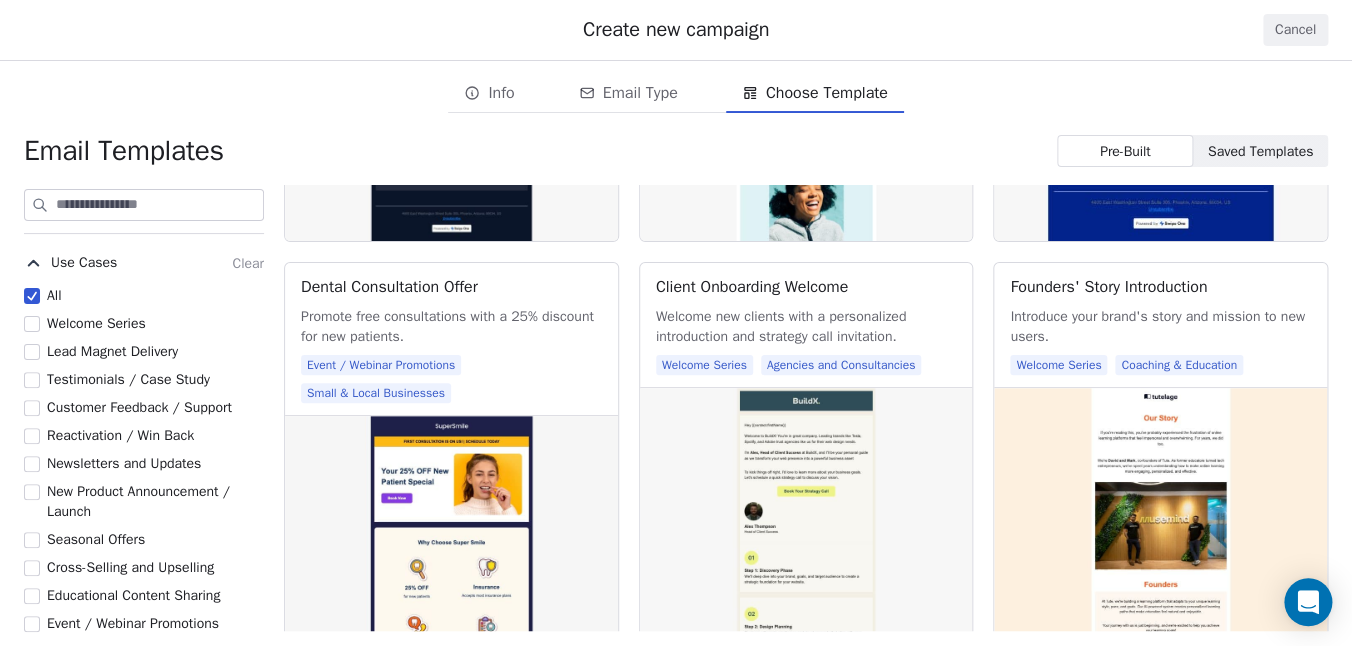 click on "Cancel" at bounding box center (1295, 30) 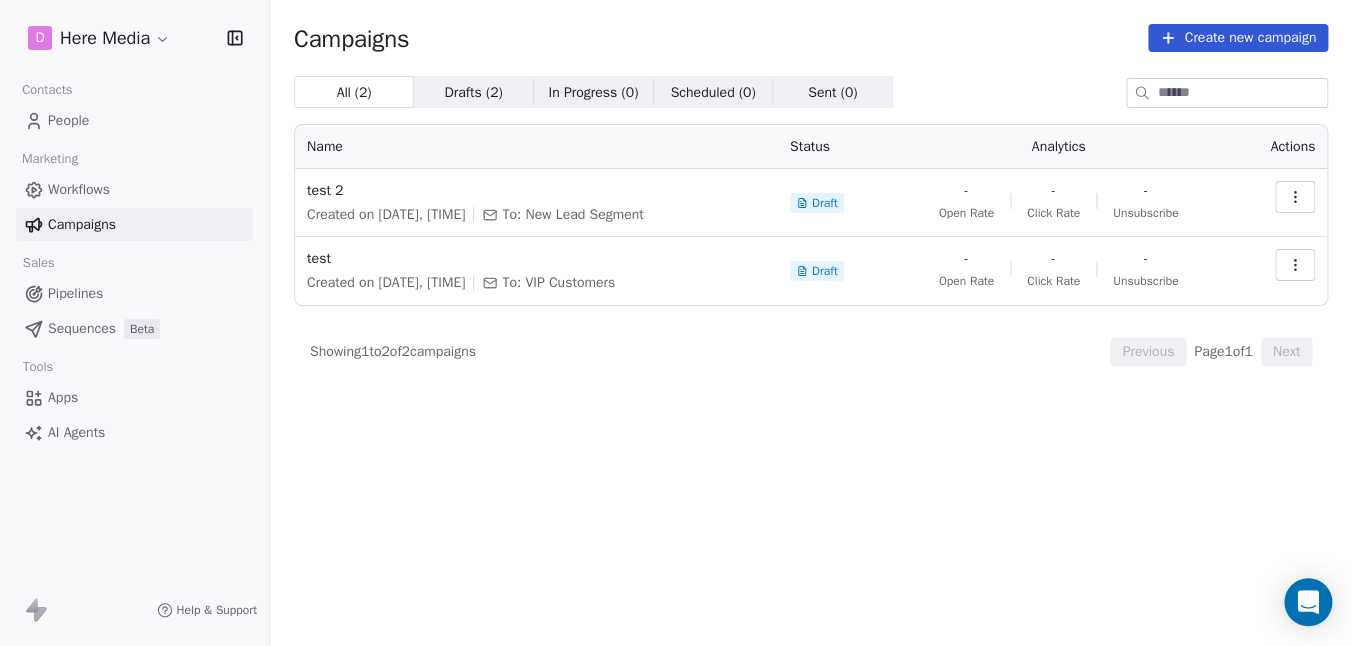 click on "Workflows" at bounding box center [79, 189] 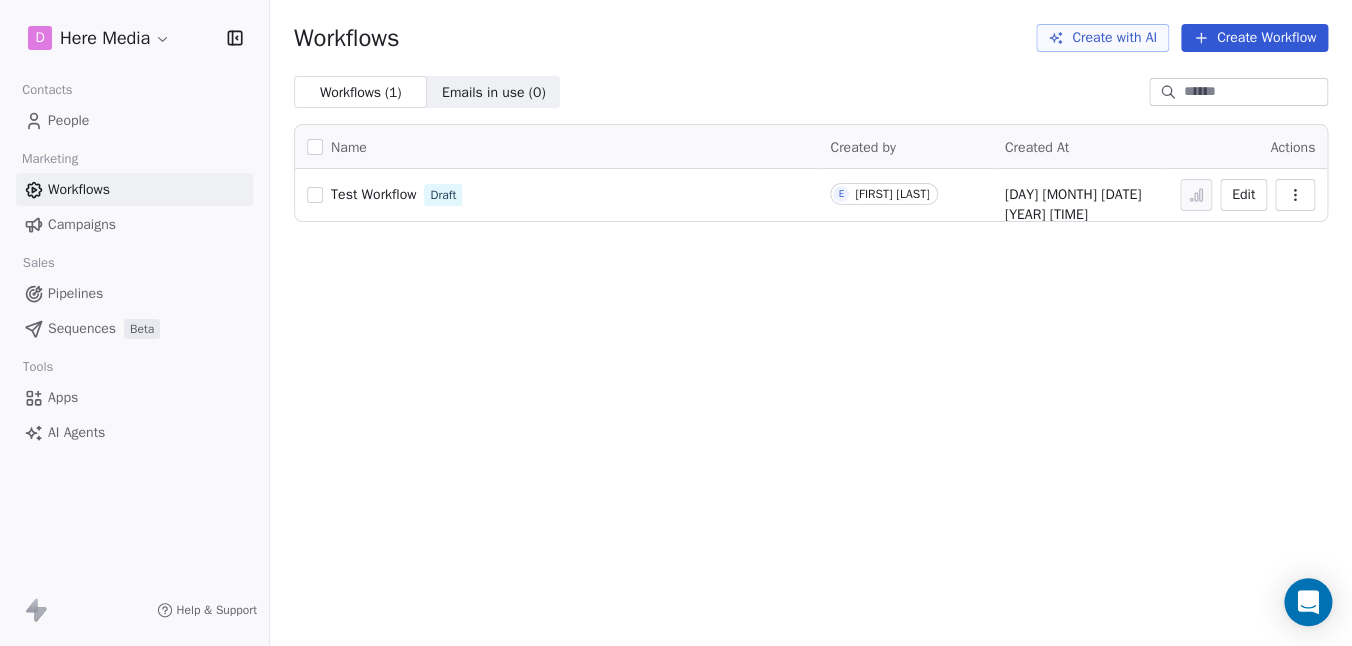 click on "Test Workflow" at bounding box center (373, 194) 